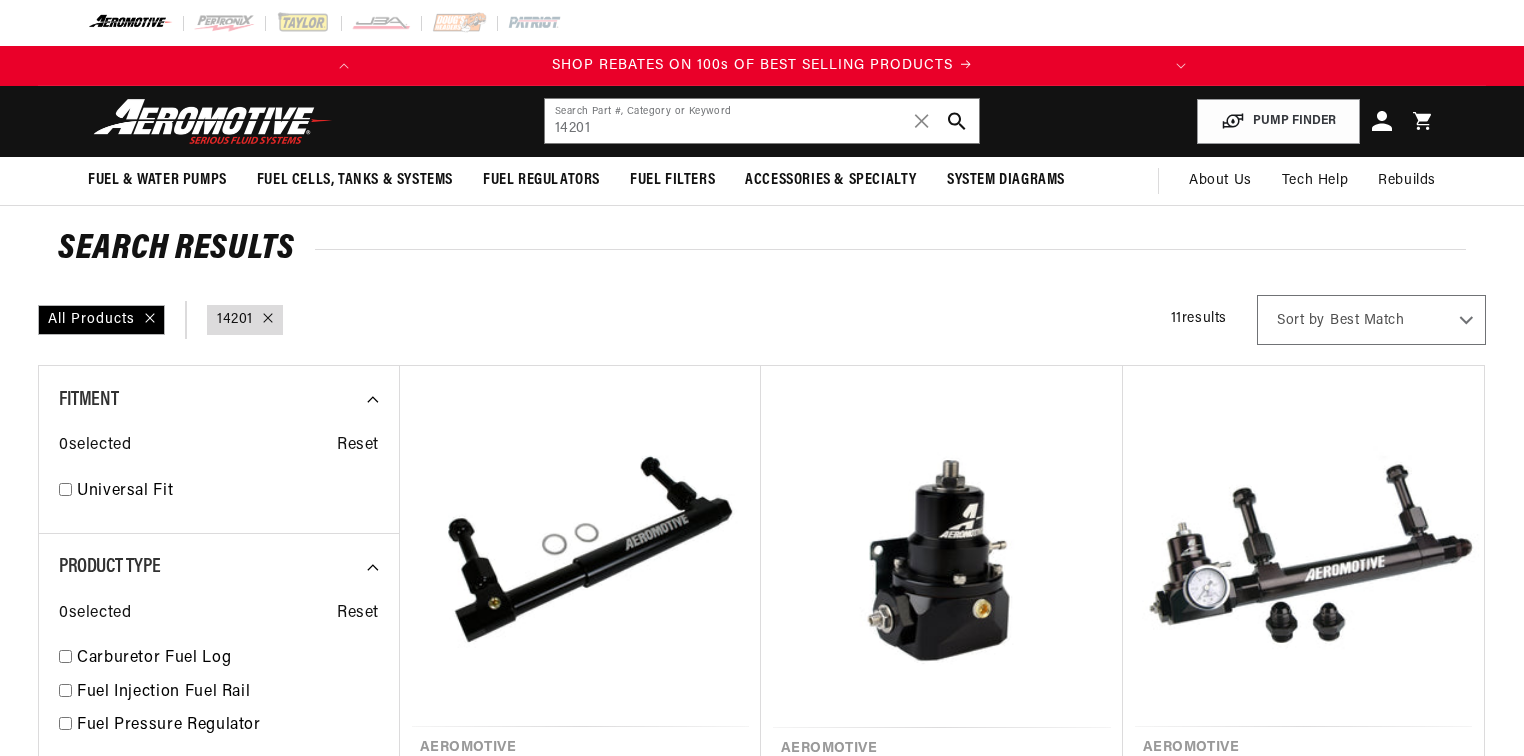 scroll, scrollTop: 0, scrollLeft: 0, axis: both 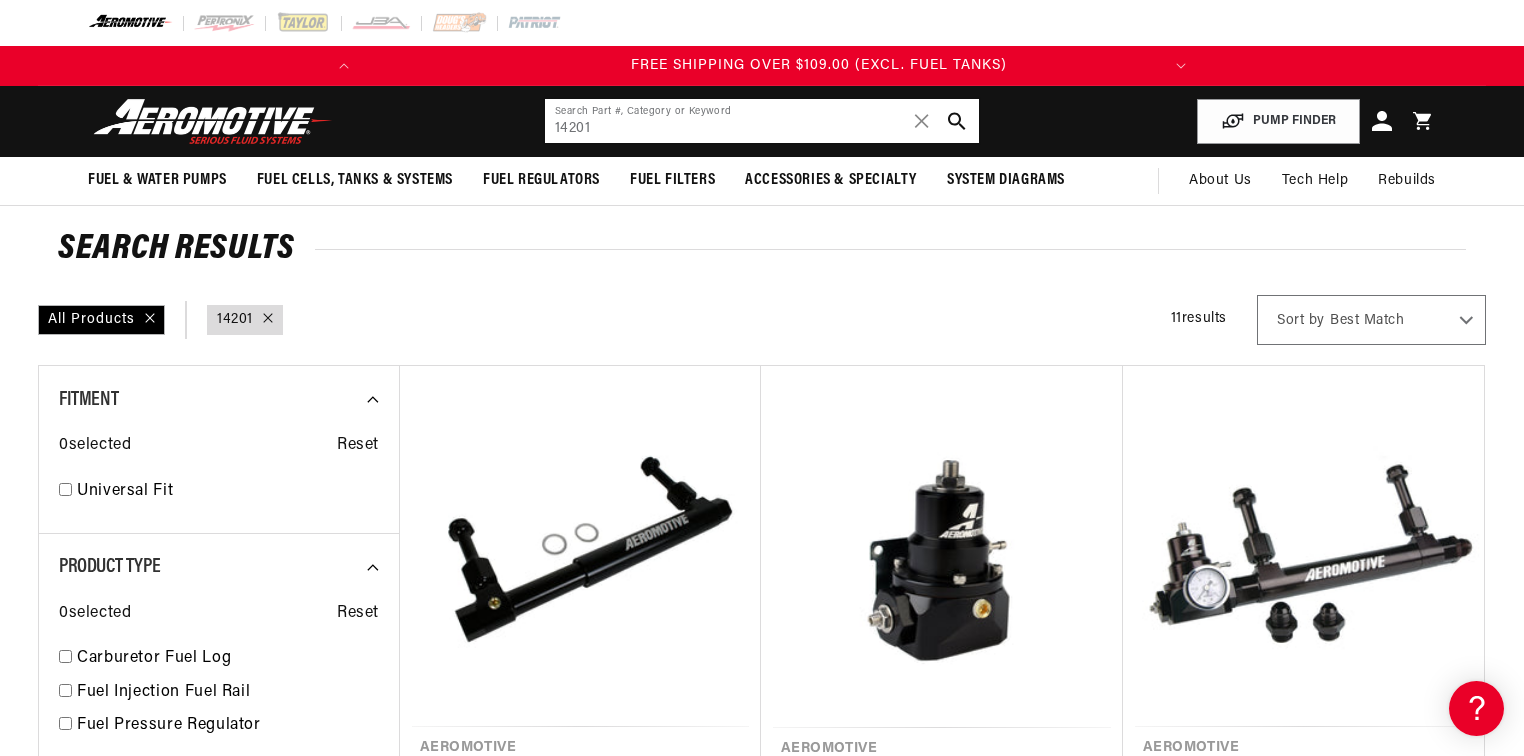 click on "14201" 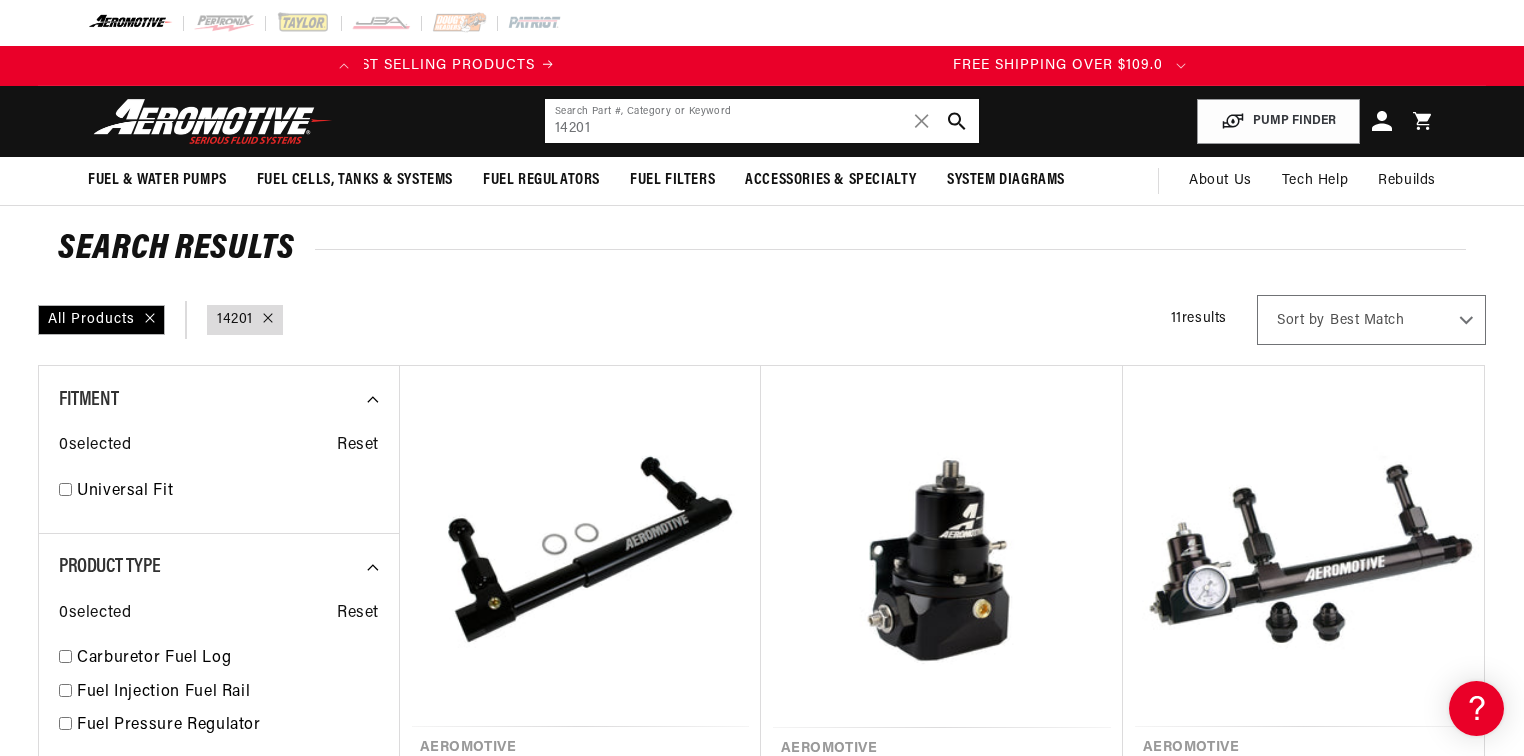 scroll, scrollTop: 0, scrollLeft: 19, axis: horizontal 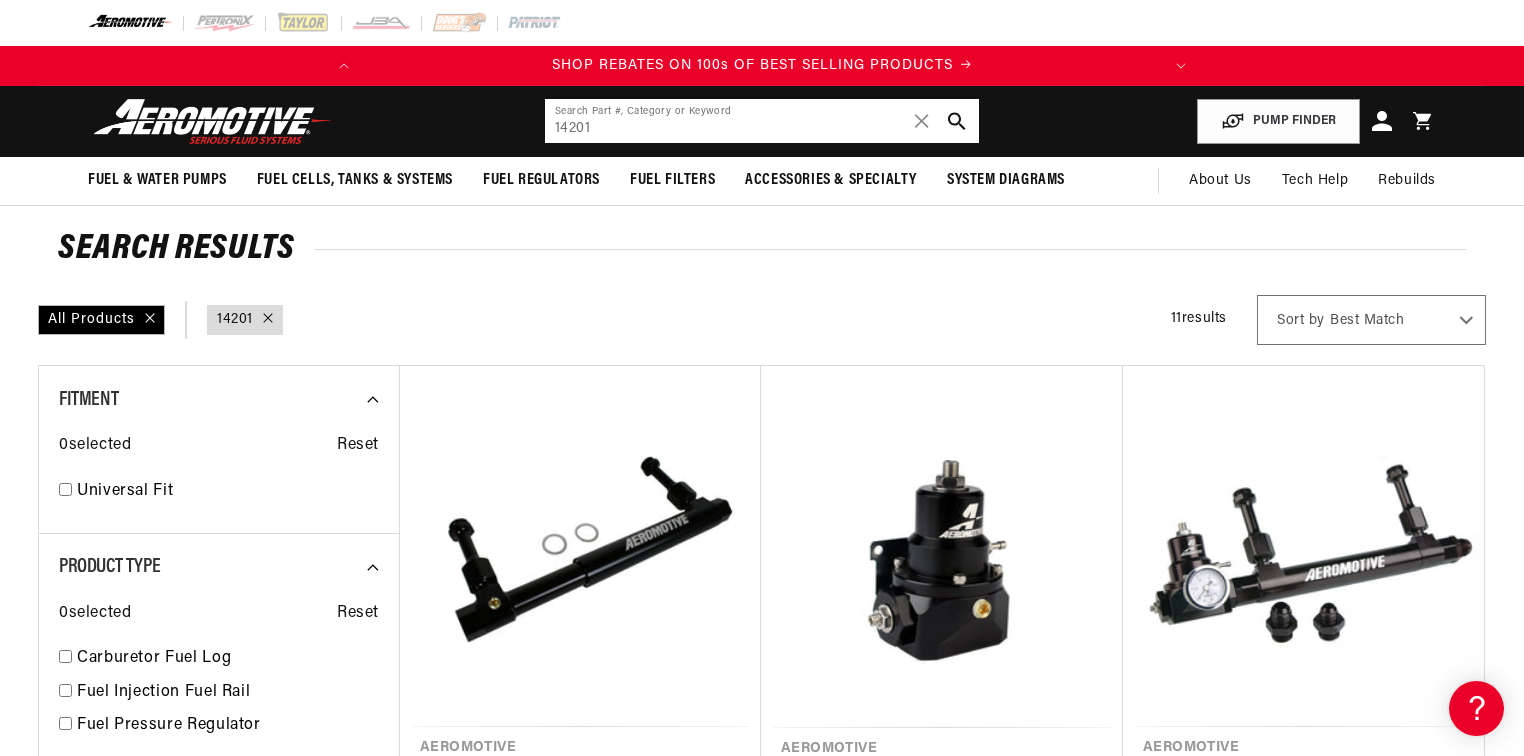 drag, startPoint x: 568, startPoint y: 129, endPoint x: 532, endPoint y: 123, distance: 36.496574 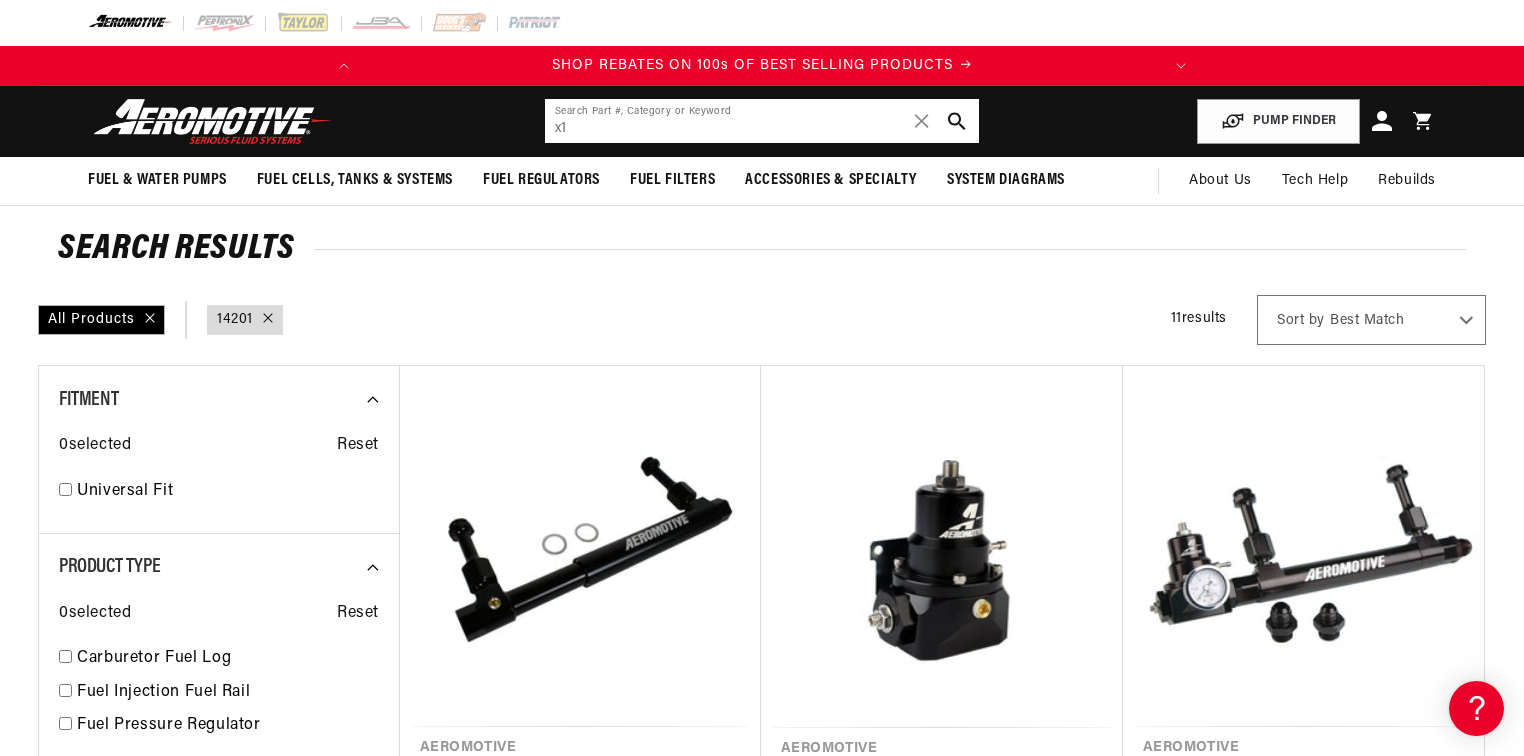 type on "x1" 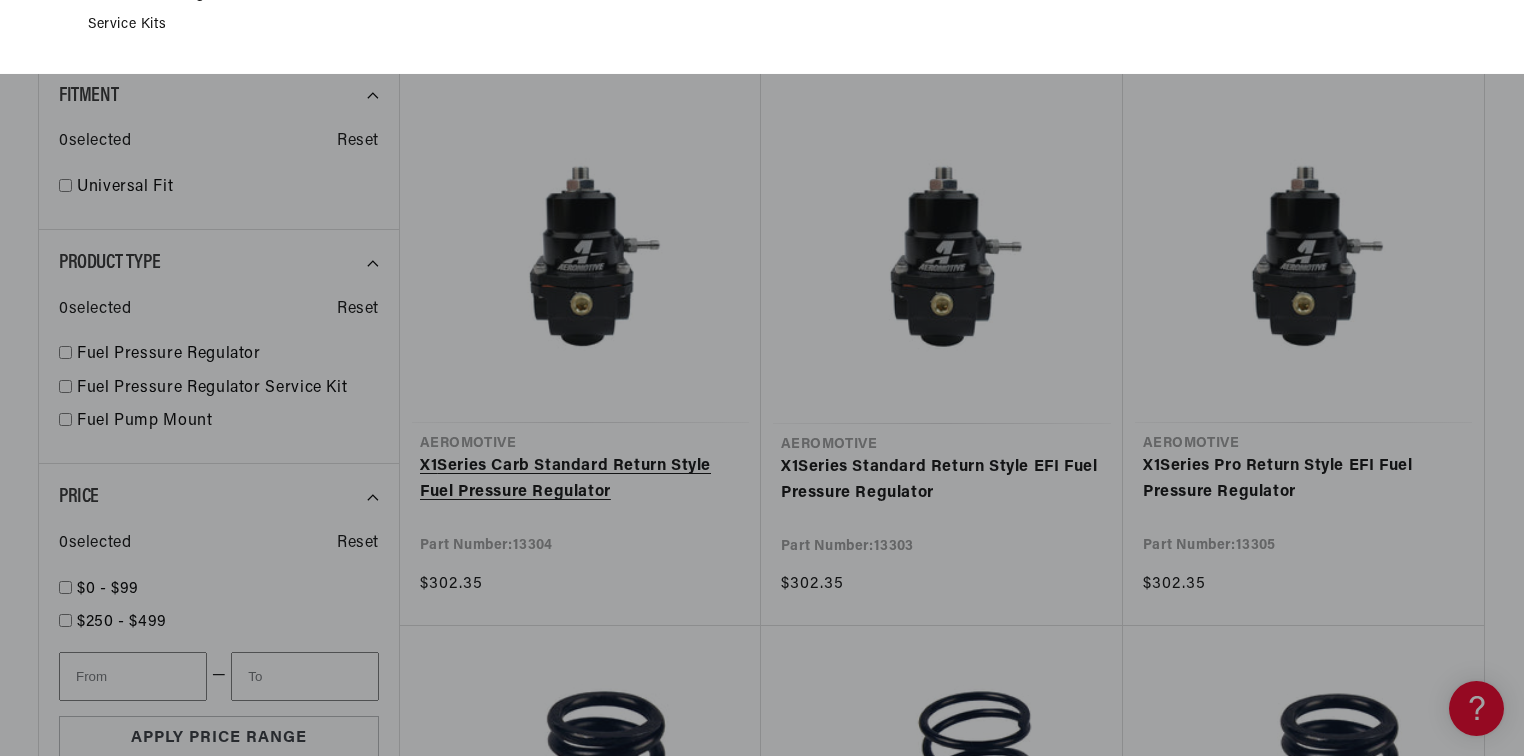 scroll, scrollTop: 320, scrollLeft: 0, axis: vertical 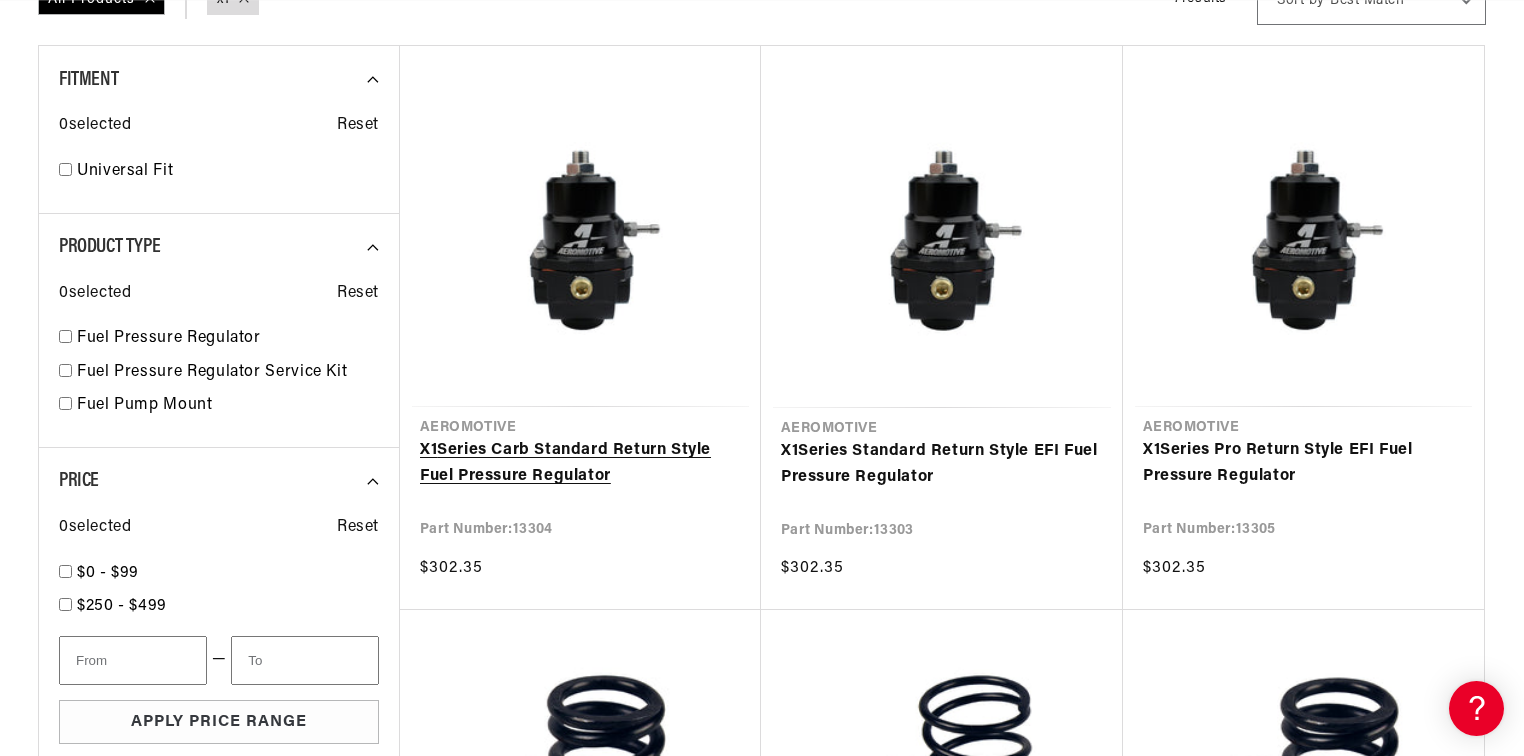 click on "X1  Series Carb Standard Return Style Fuel Pressure Regulator" at bounding box center [580, 463] 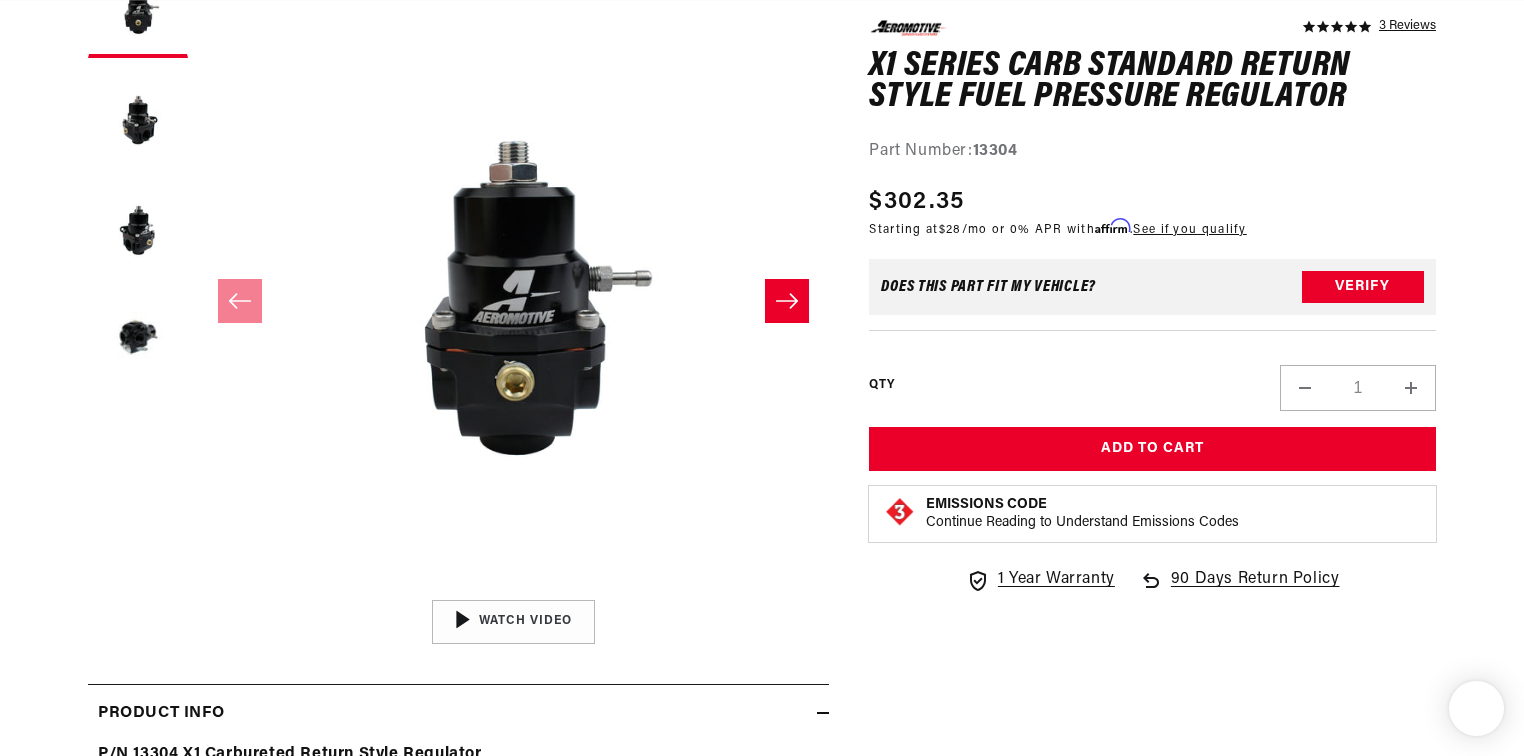 scroll, scrollTop: 320, scrollLeft: 0, axis: vertical 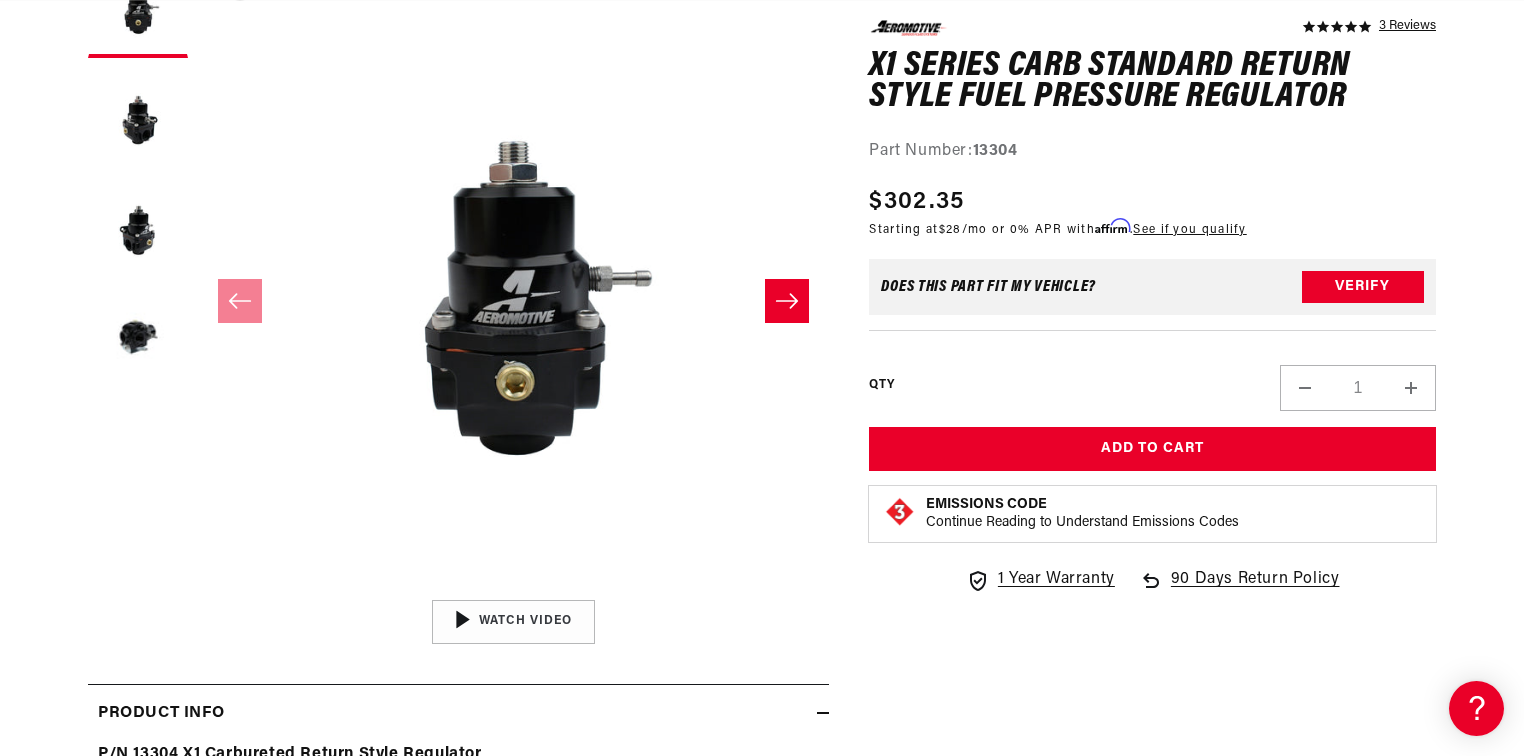 click on "Open media 1 in modal" at bounding box center (198, 590) 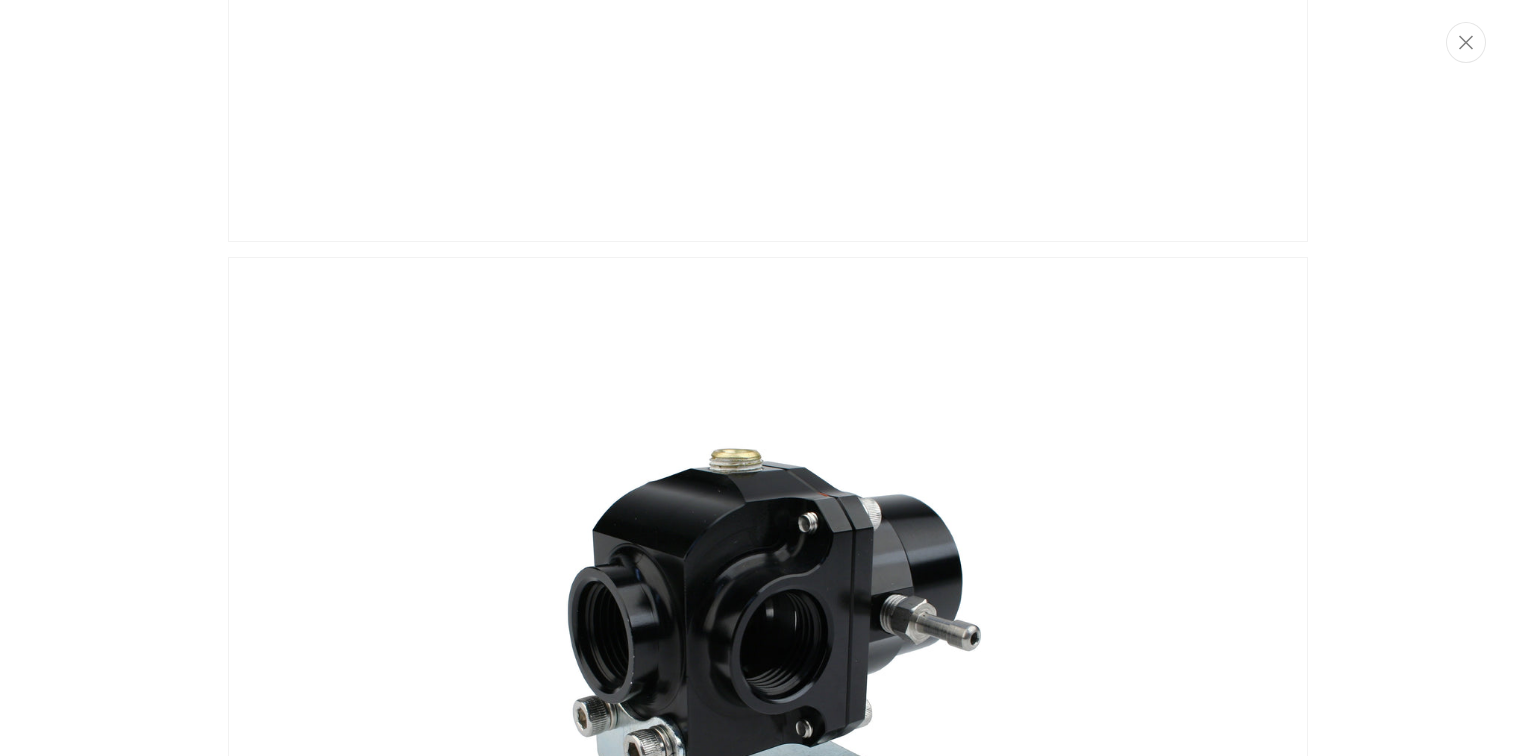 scroll, scrollTop: 4896, scrollLeft: 0, axis: vertical 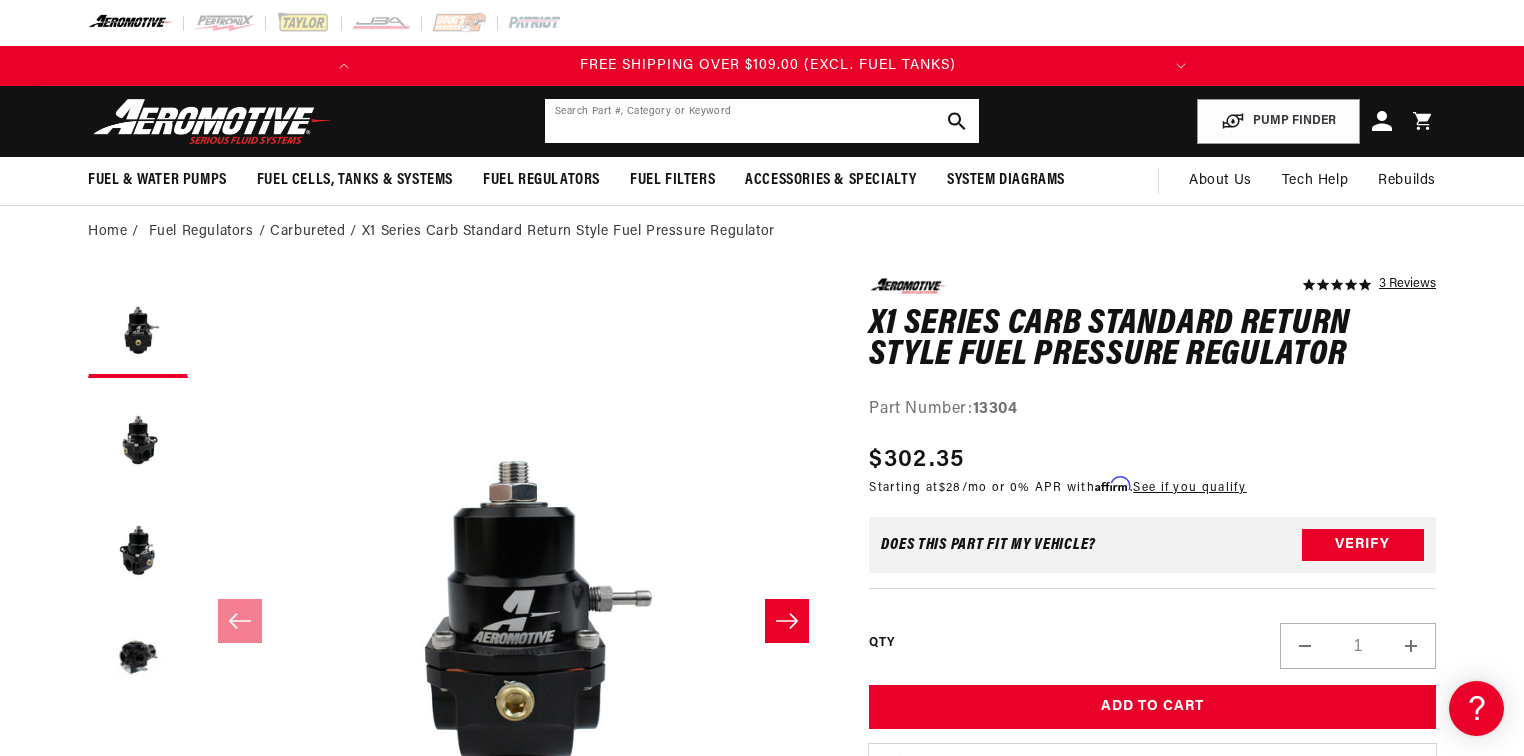 click 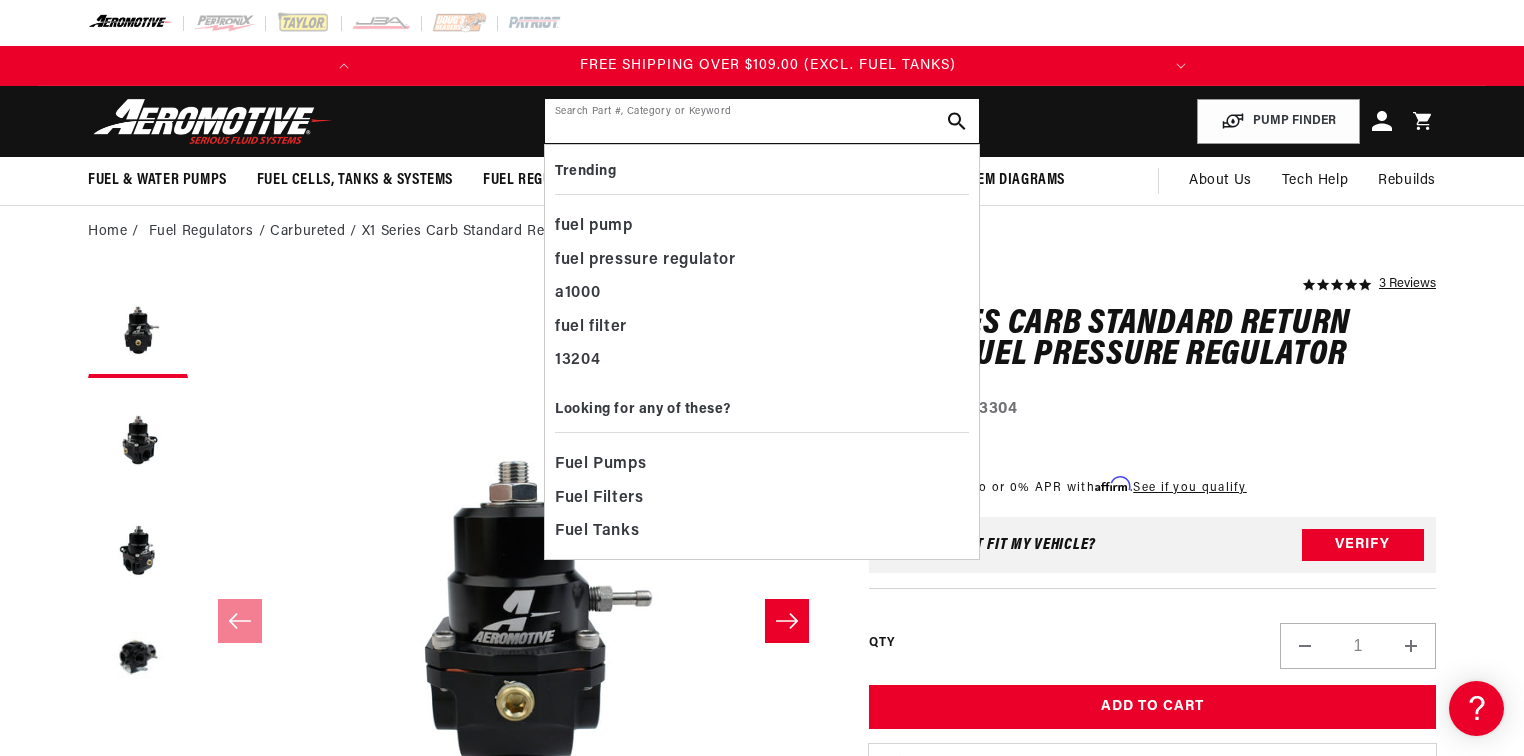 type on "a" 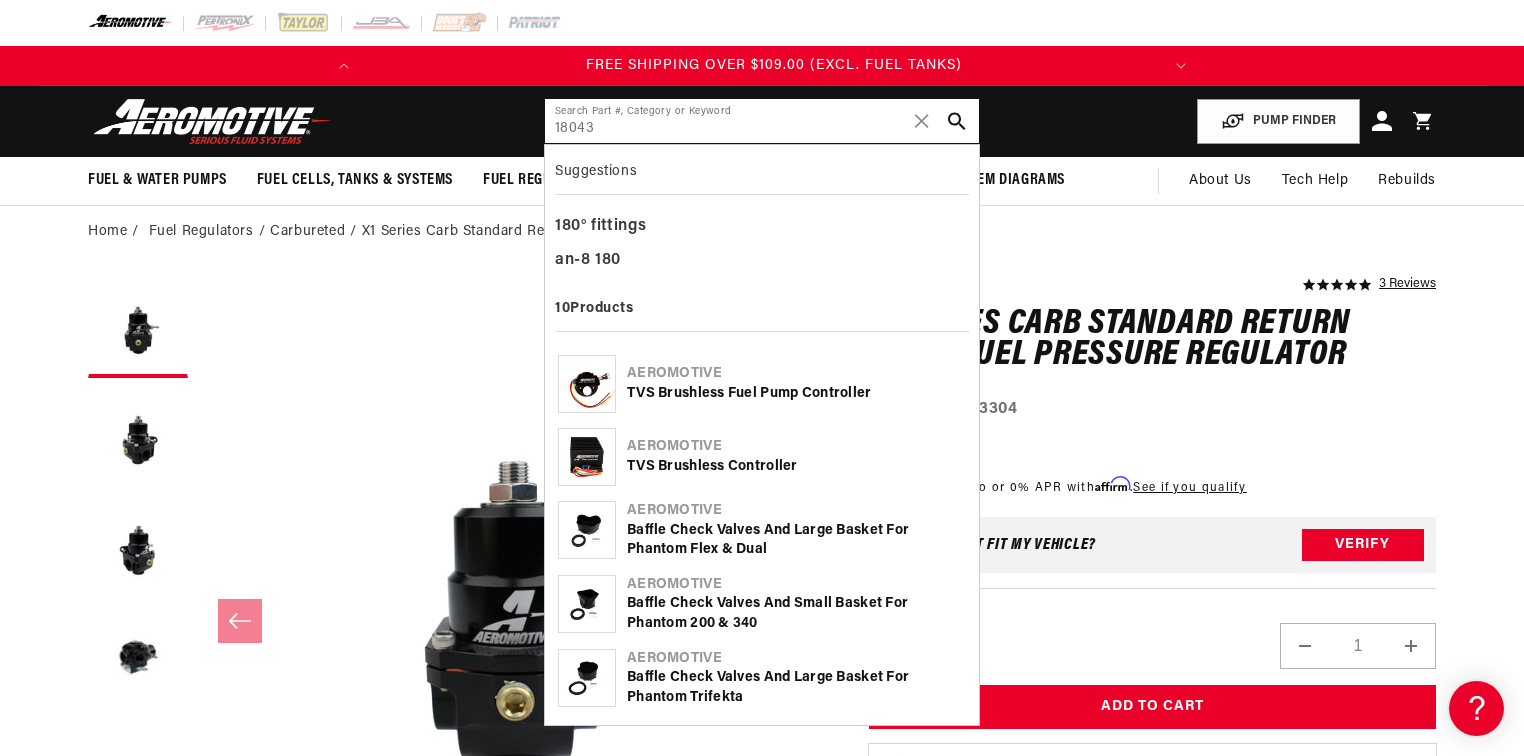 scroll, scrollTop: 0, scrollLeft: 791, axis: horizontal 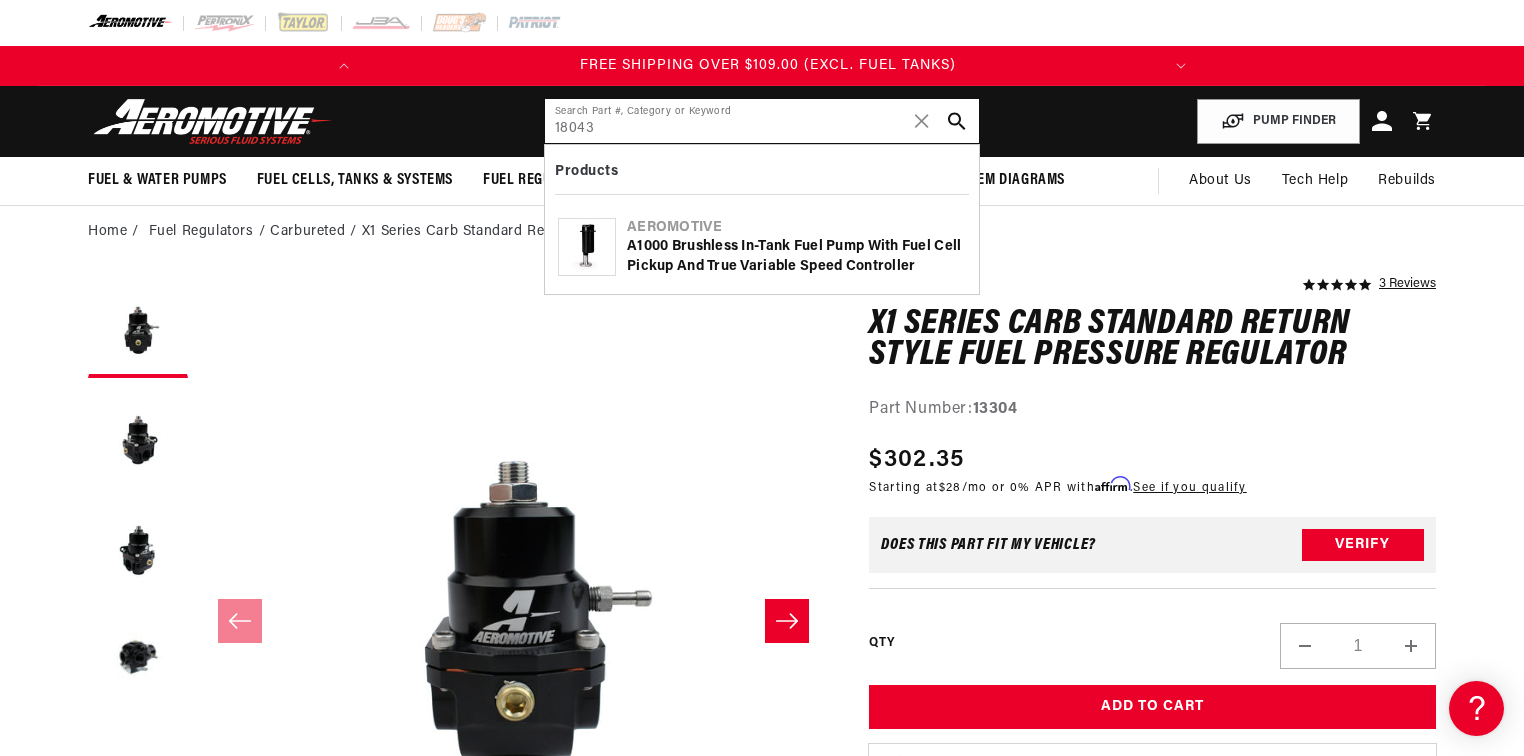 type on "18043" 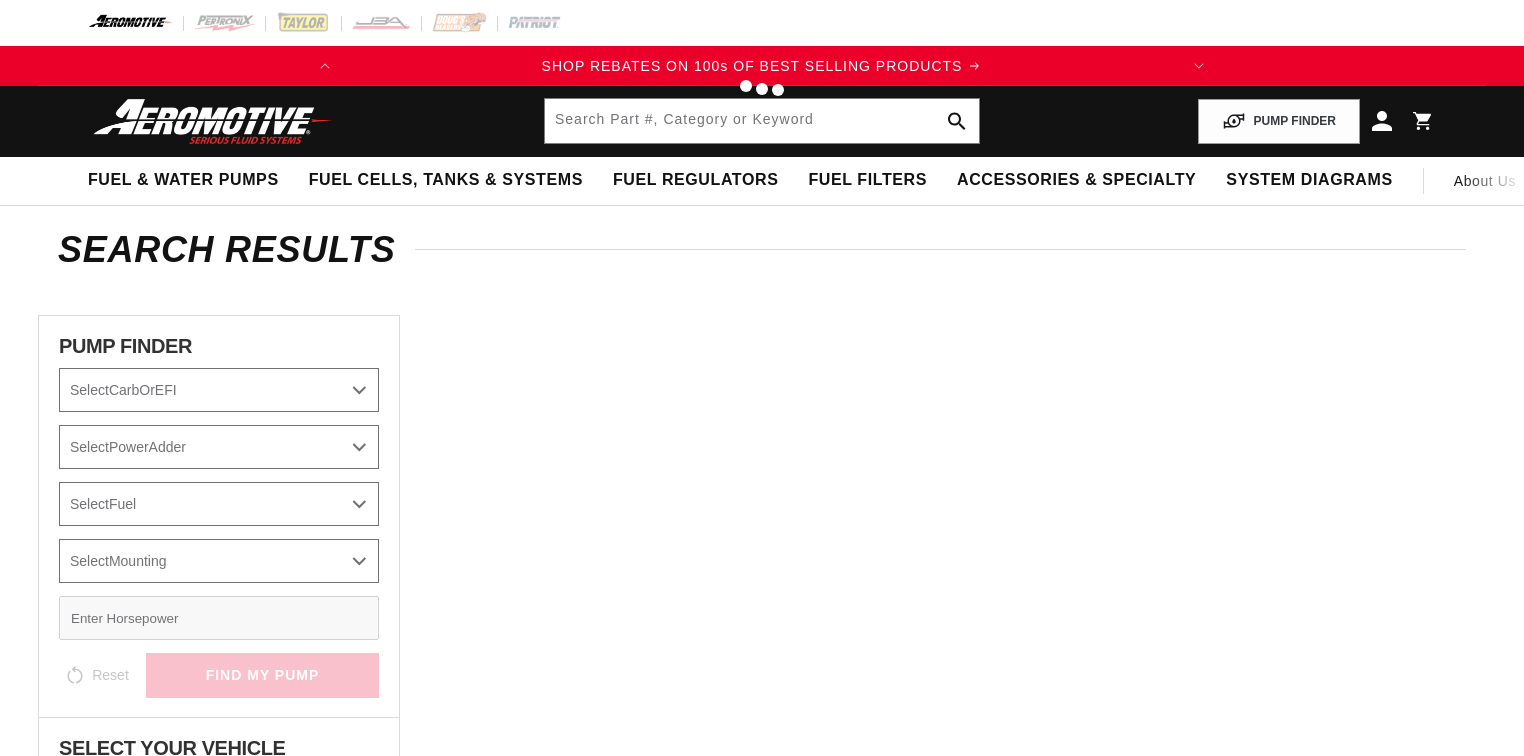 type on "18043" 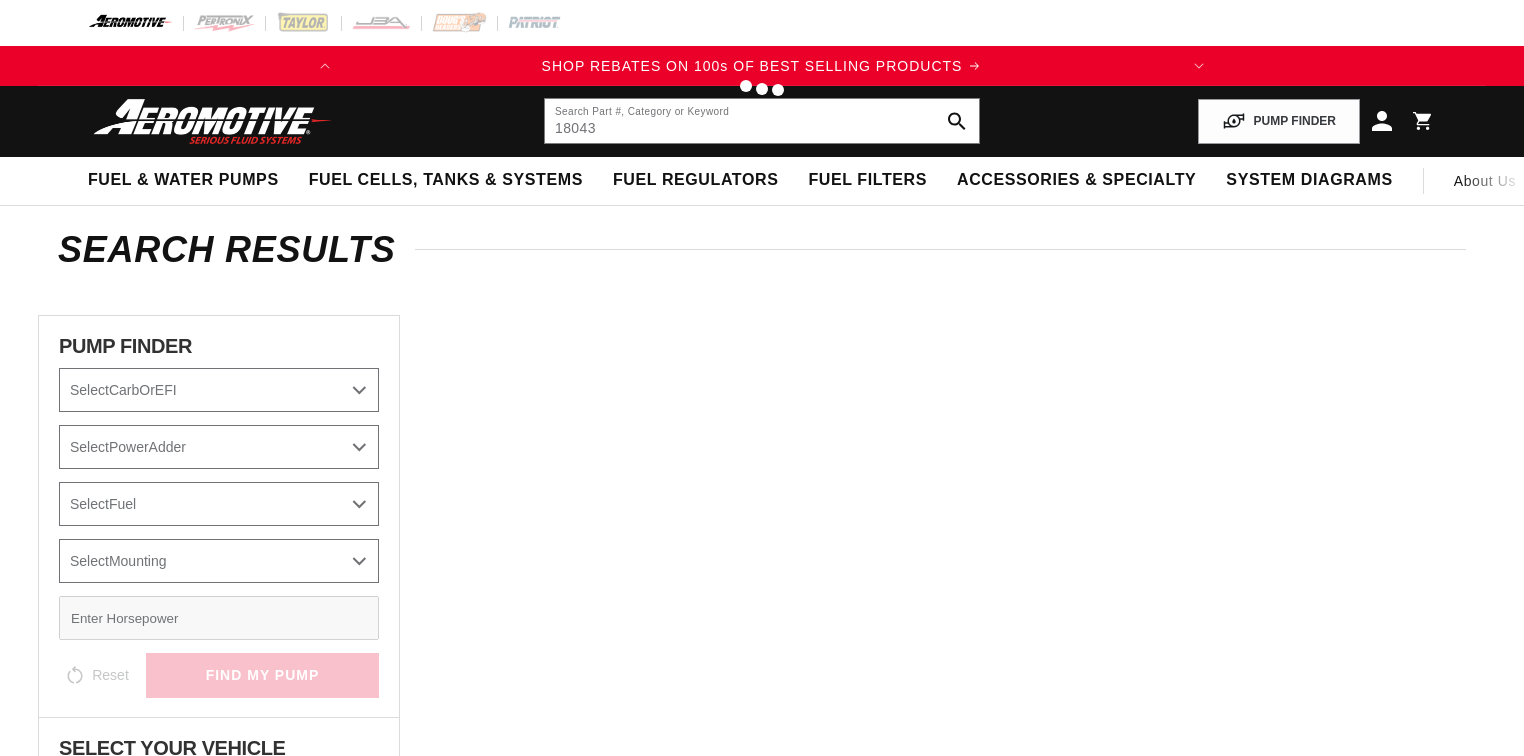 scroll, scrollTop: 0, scrollLeft: 0, axis: both 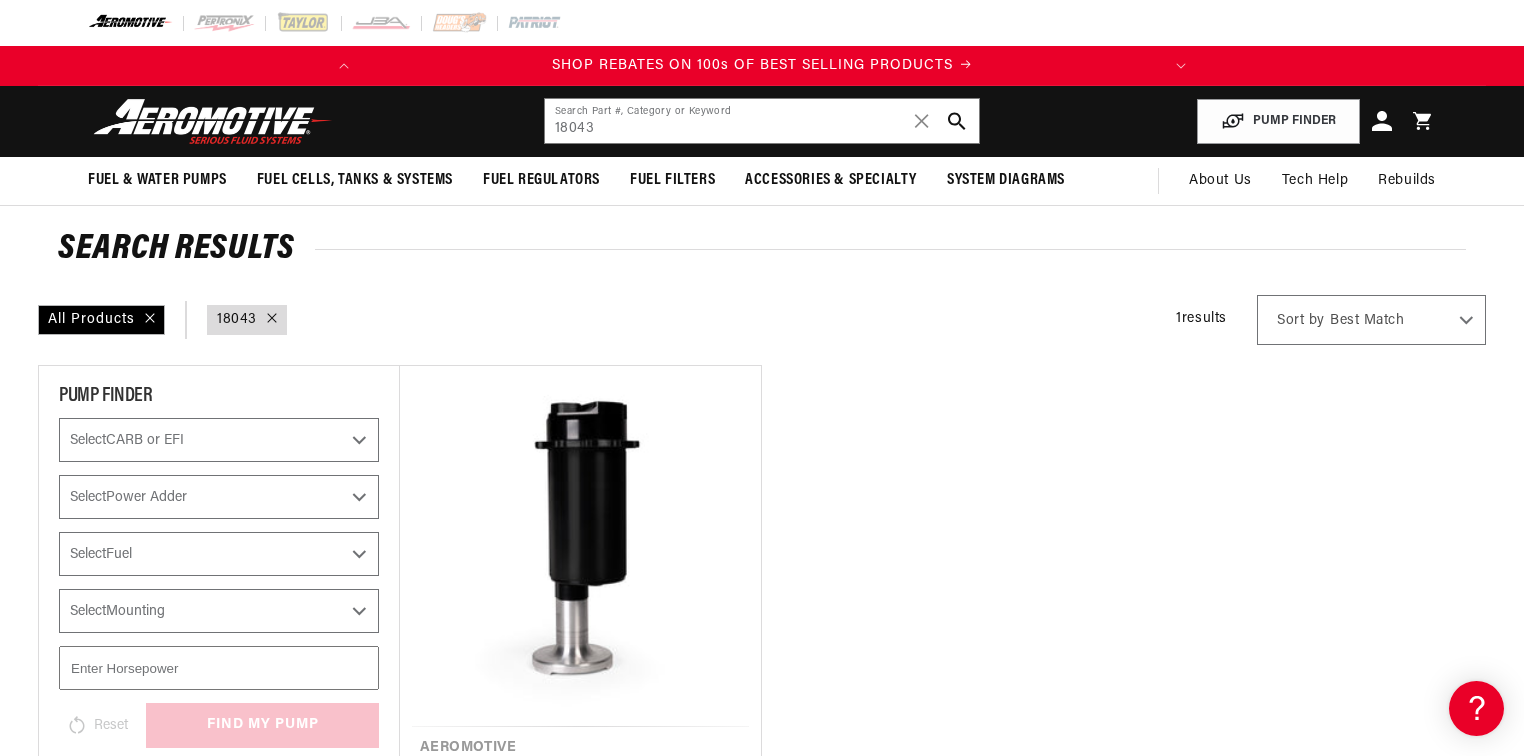 click on "A1000 Brushless In-Tank Fuel Pump with Fuel Cell Pickup and True Variable Speed Controller" at bounding box center (580, 796) 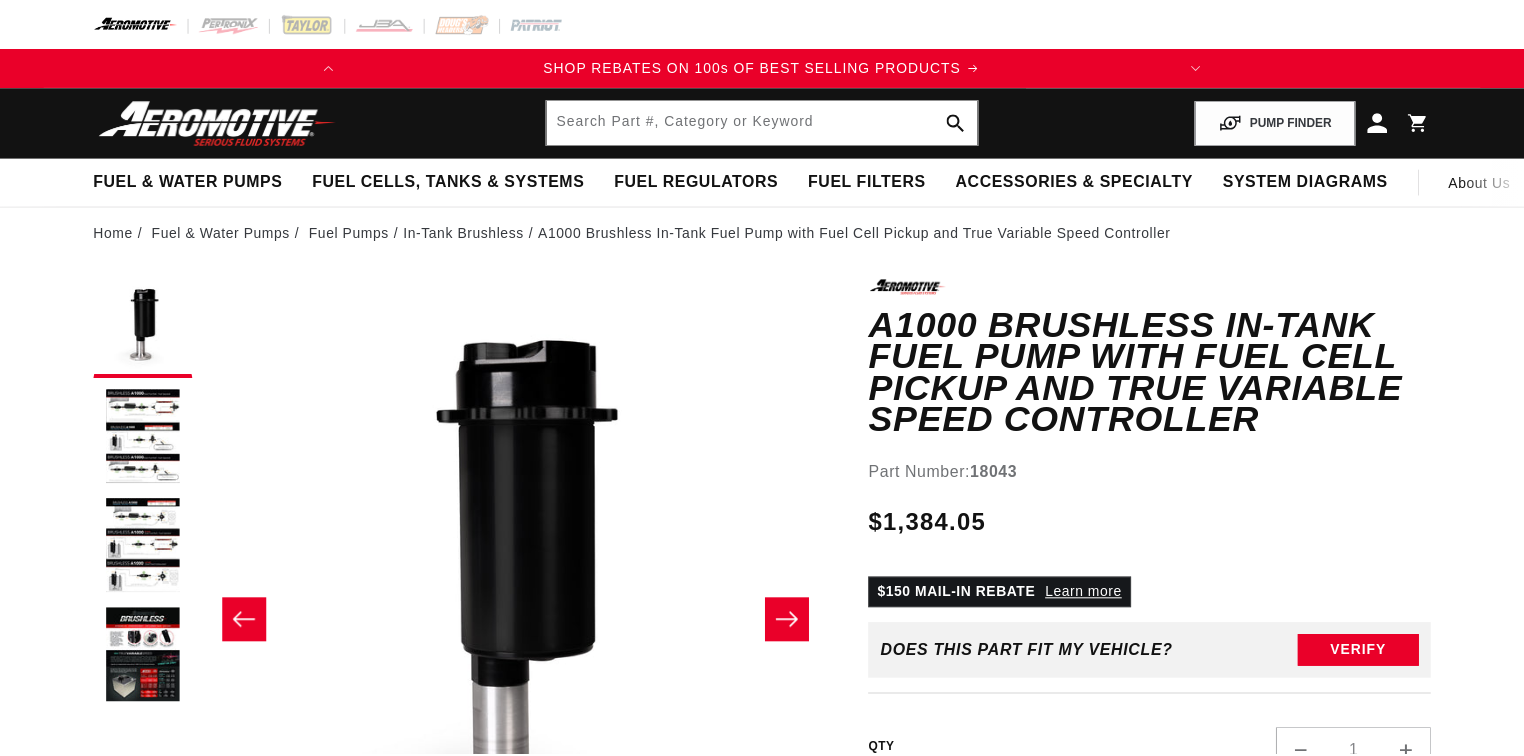 scroll, scrollTop: 0, scrollLeft: 0, axis: both 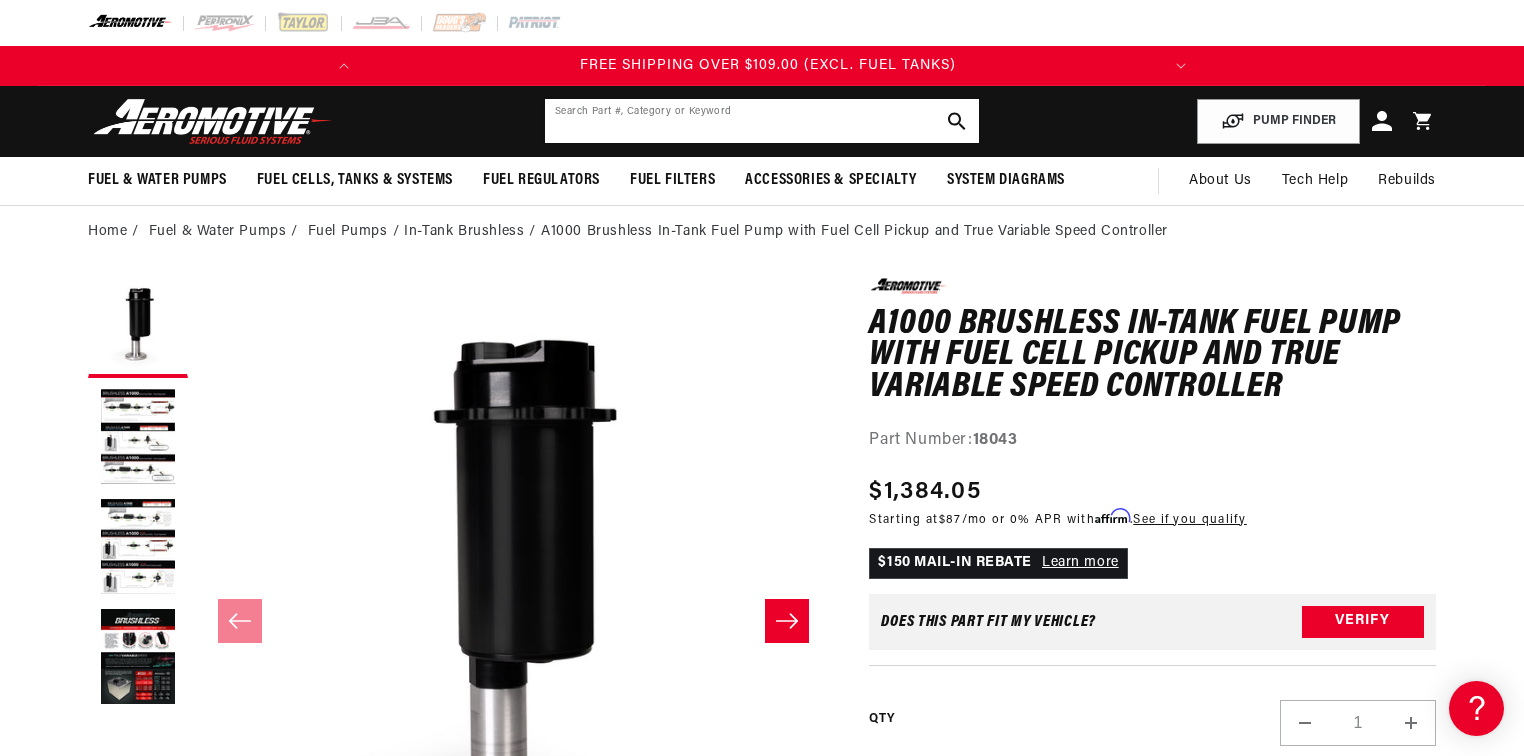 click 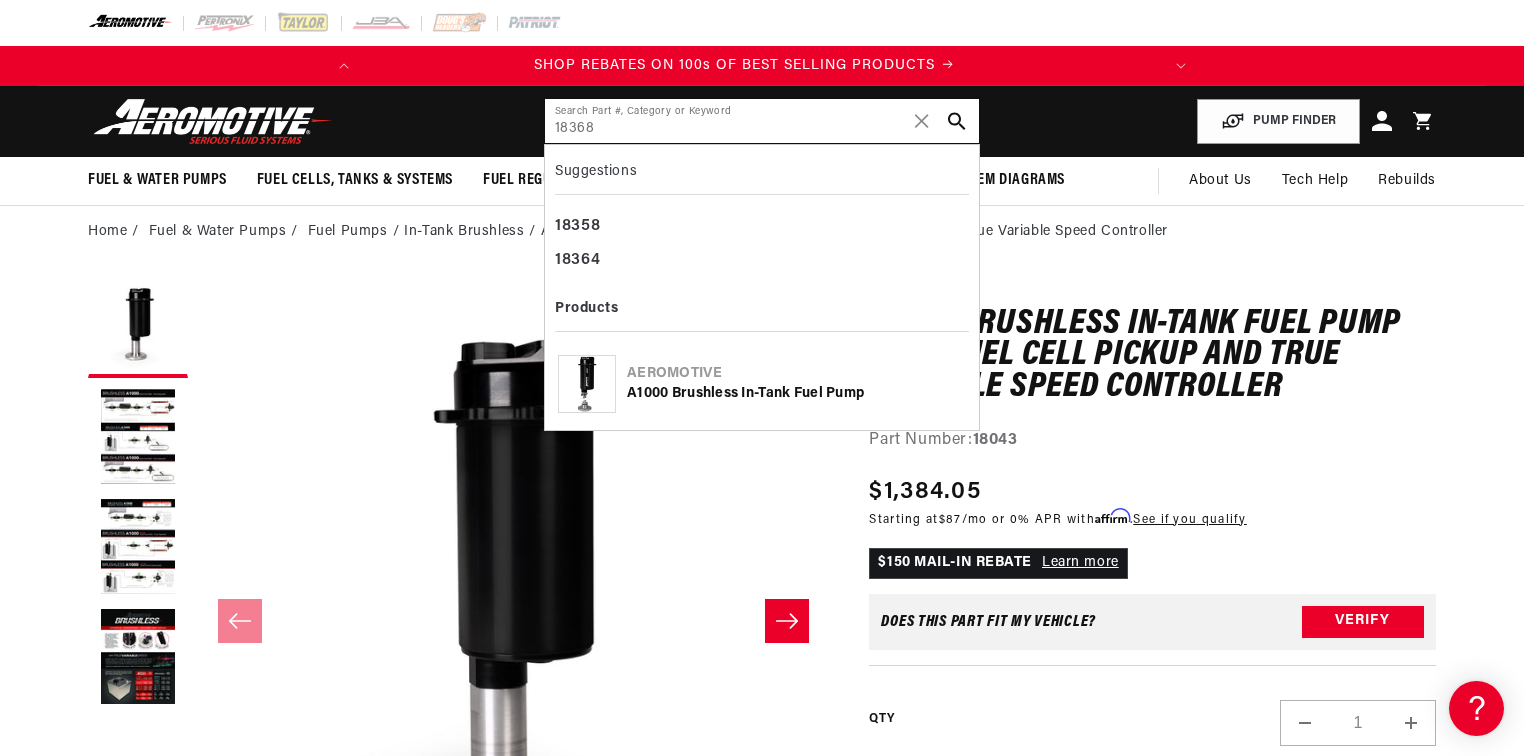 scroll, scrollTop: 0, scrollLeft: 0, axis: both 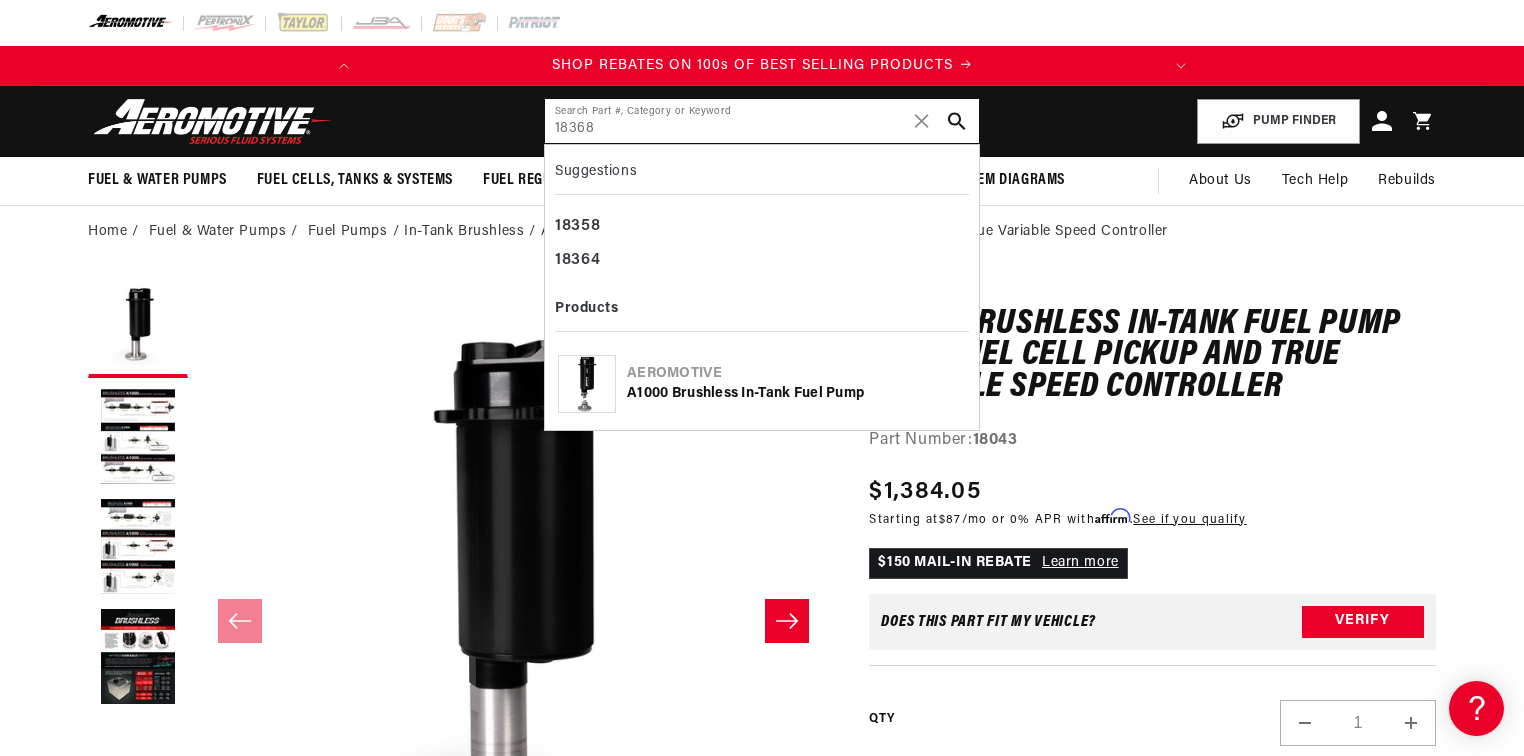 type on "18368" 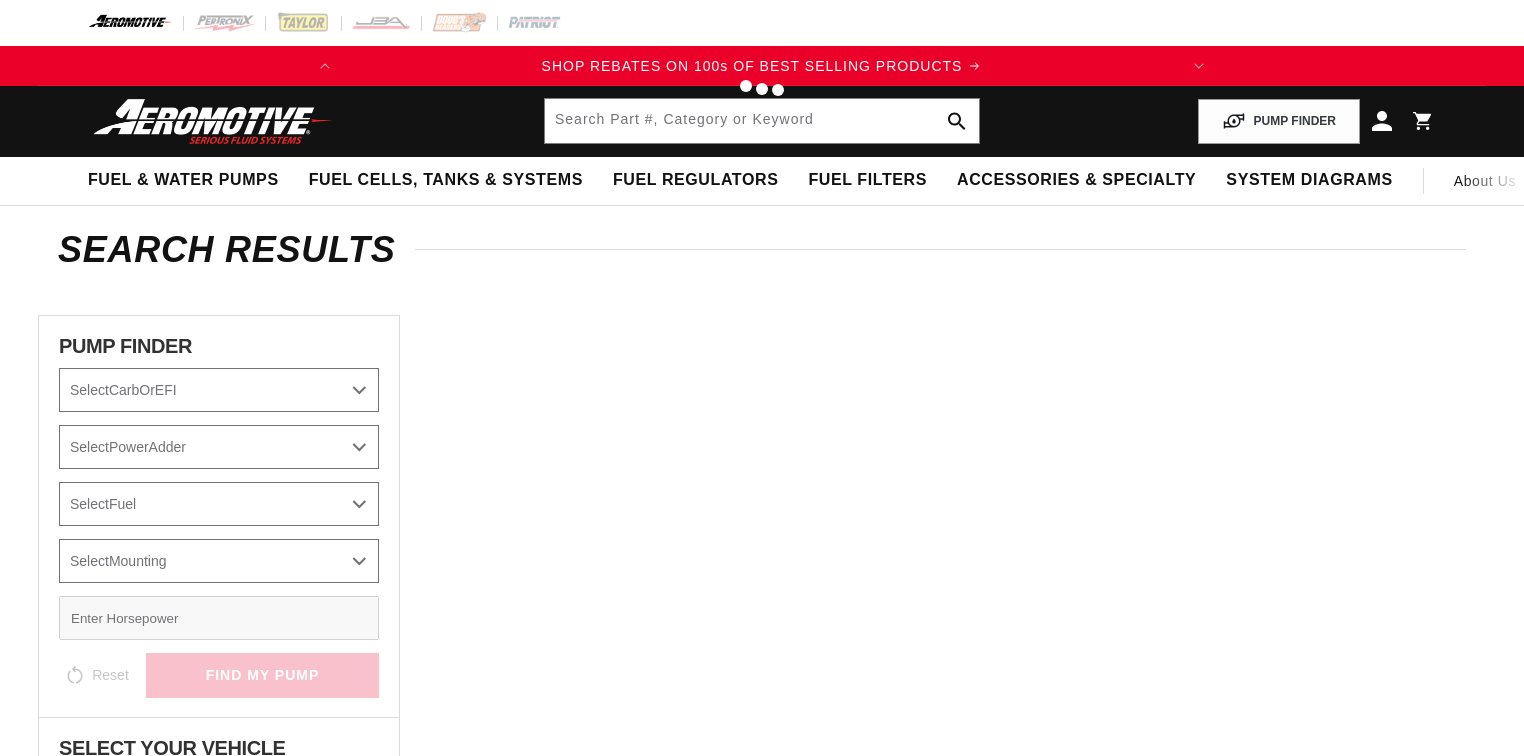 type on "18368" 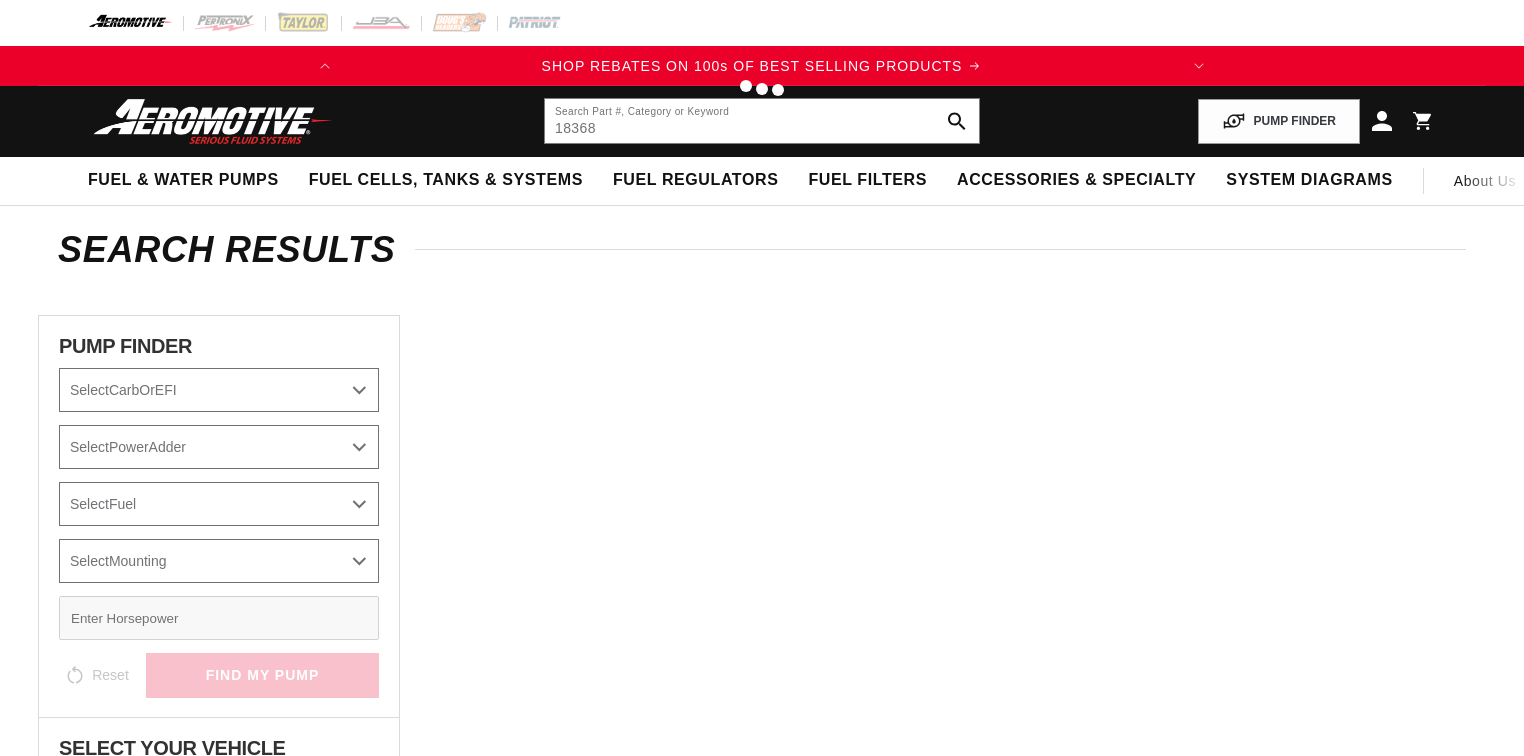 scroll, scrollTop: 0, scrollLeft: 0, axis: both 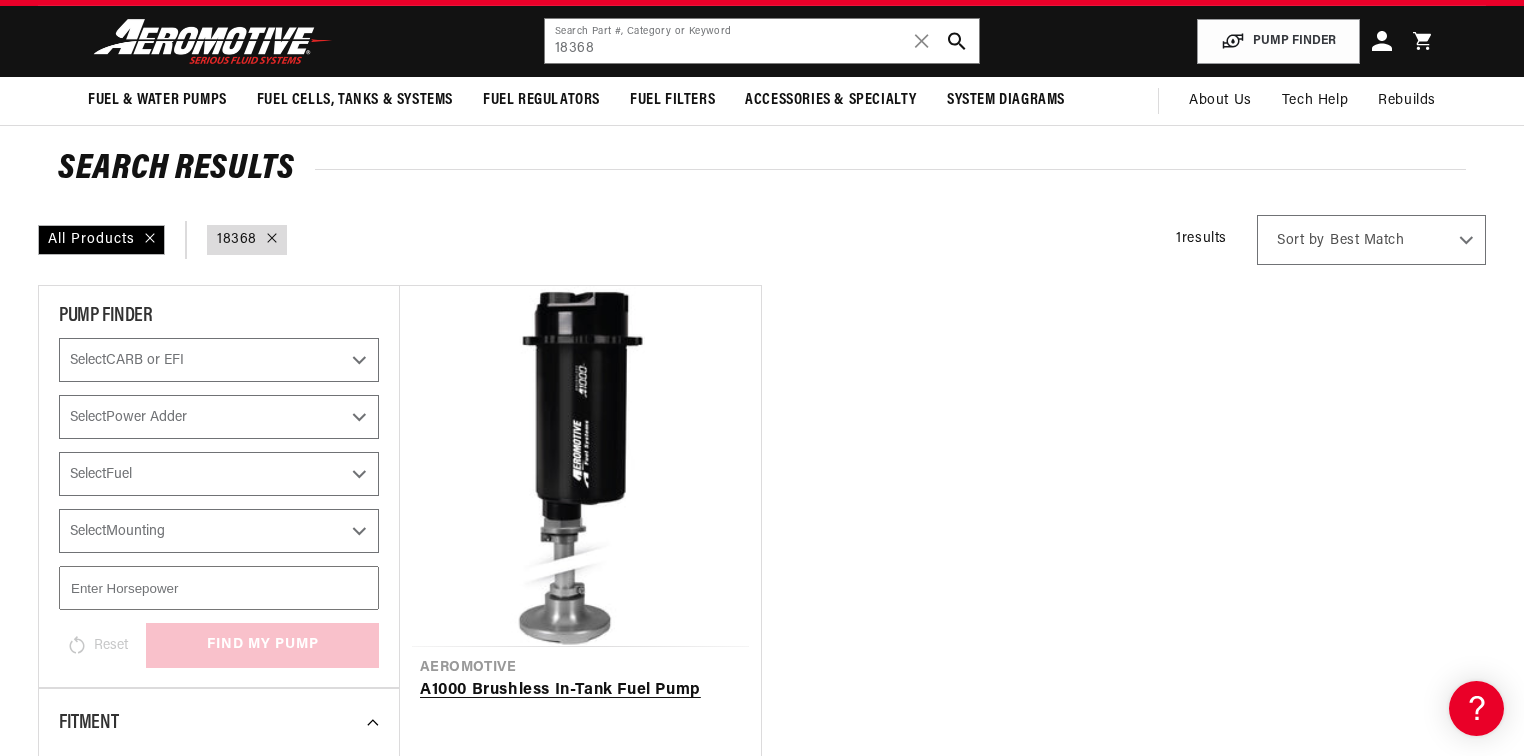 click on "A1000 Brushless In-Tank Fuel Pump" at bounding box center (580, 691) 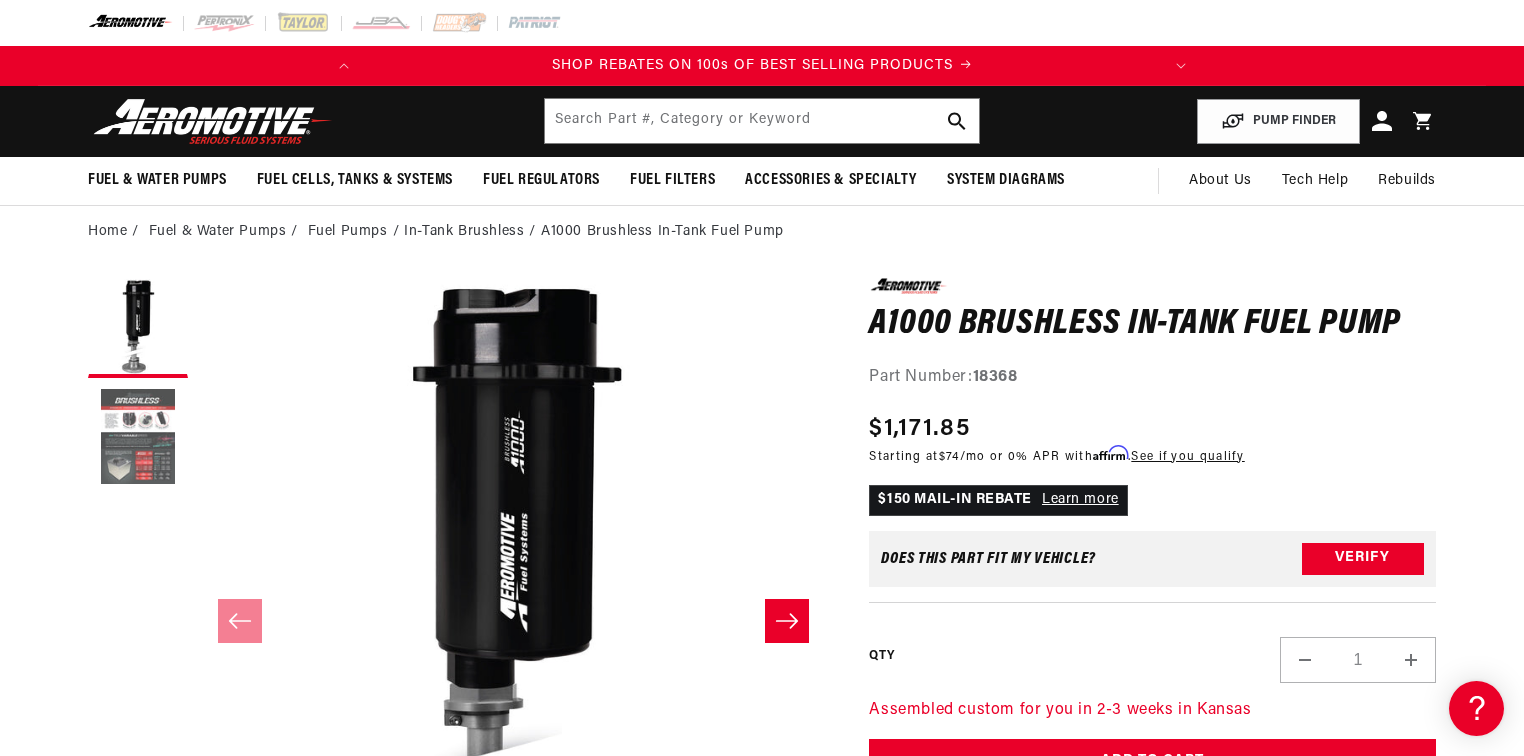 scroll, scrollTop: 53, scrollLeft: 0, axis: vertical 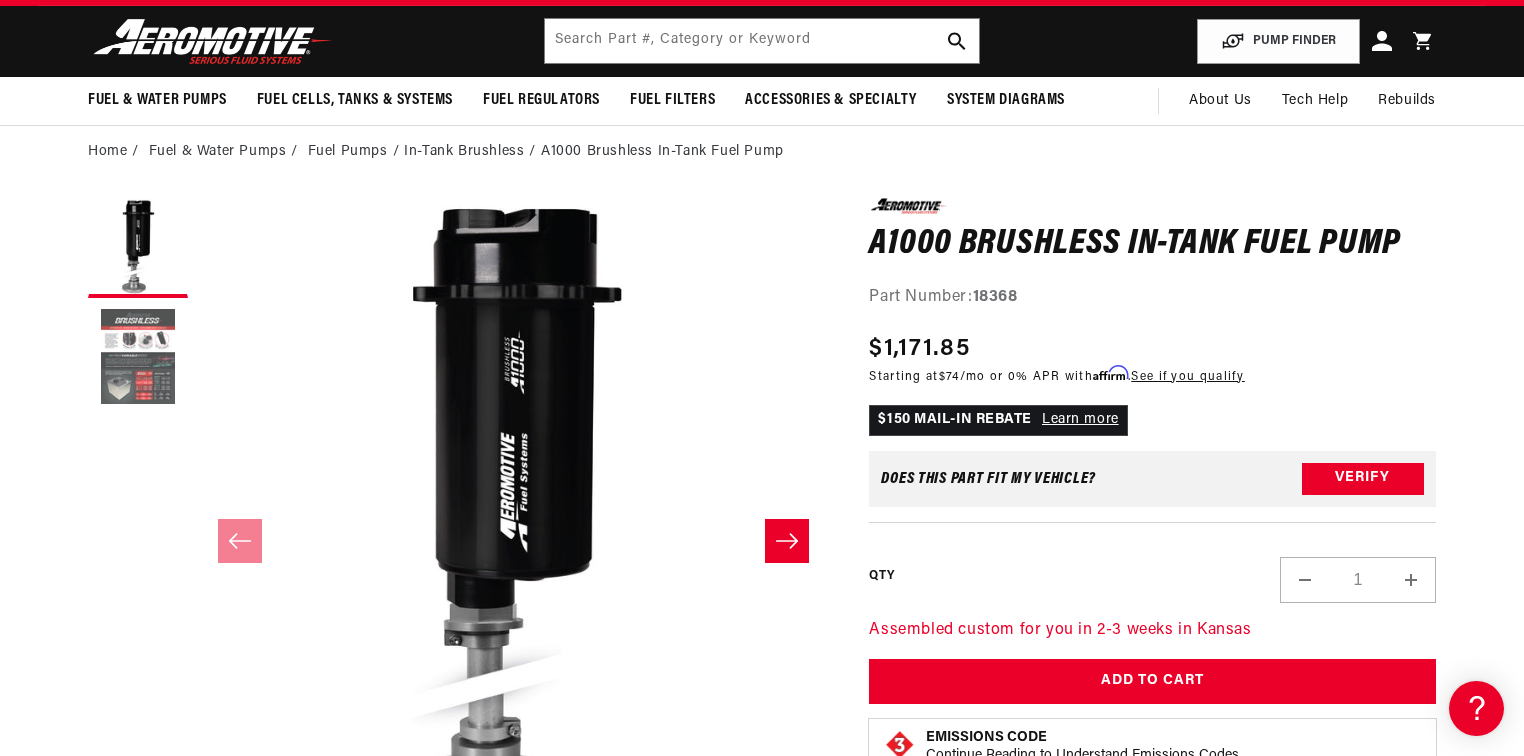 click at bounding box center (138, 358) 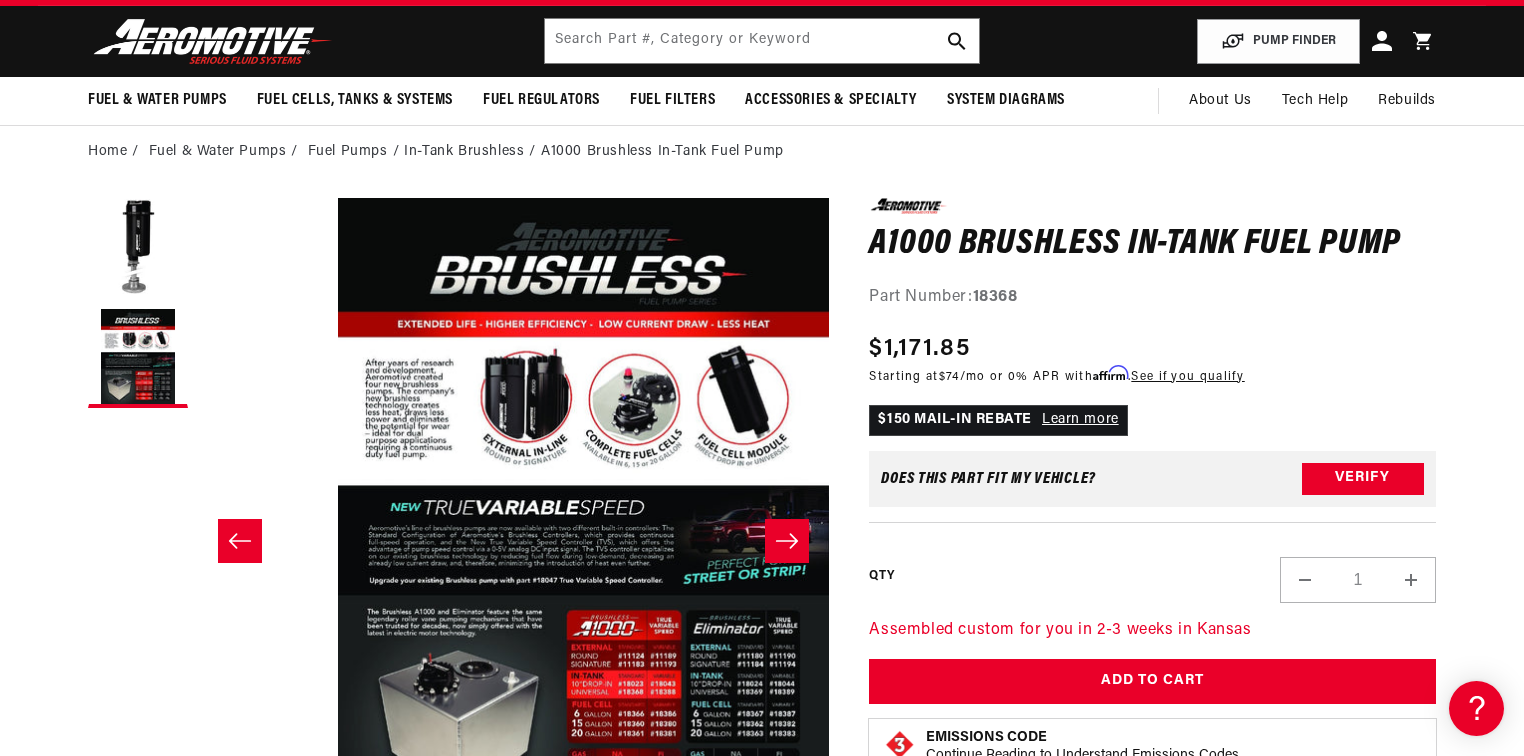 scroll, scrollTop: 0, scrollLeft: 631, axis: horizontal 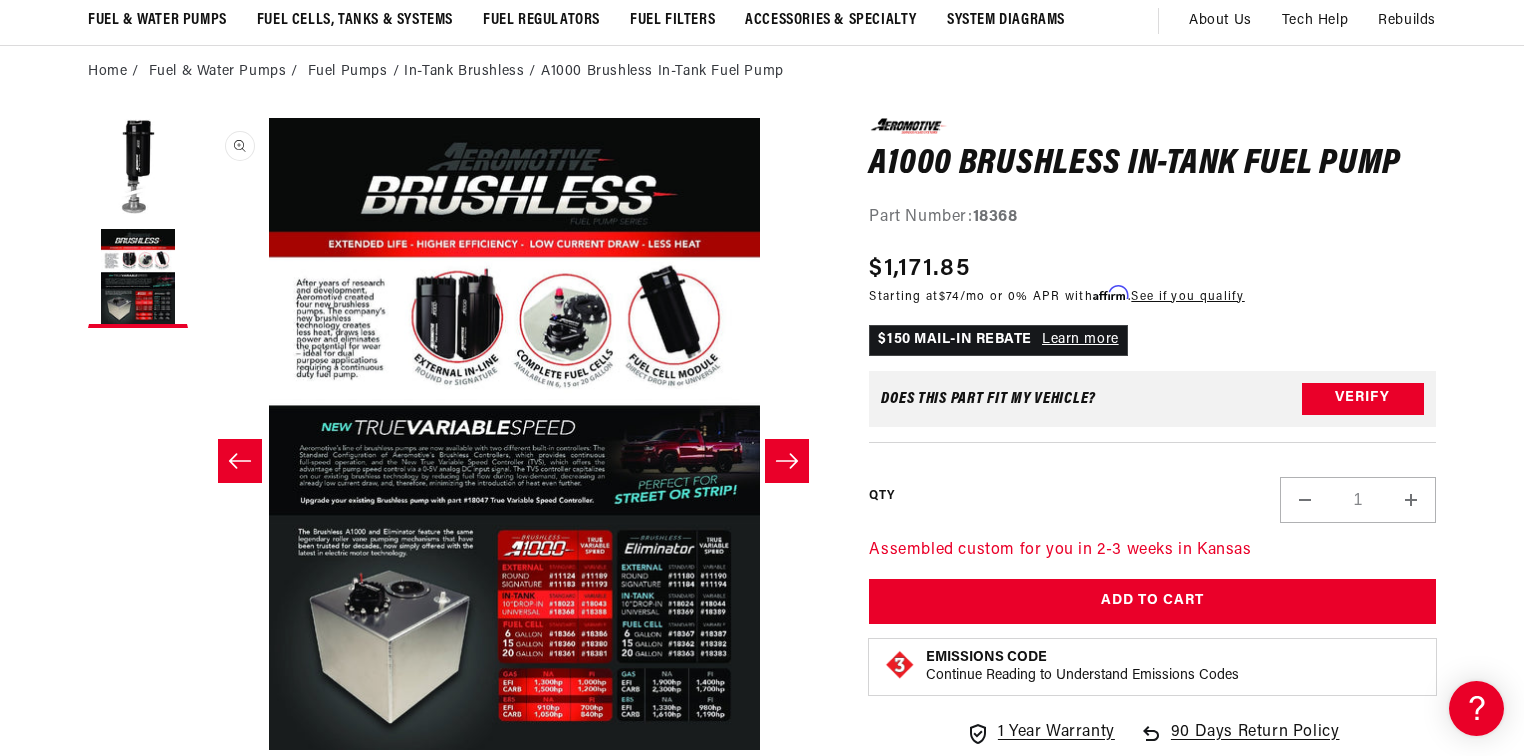 click on "Open media 2 in modal" at bounding box center (198, 750) 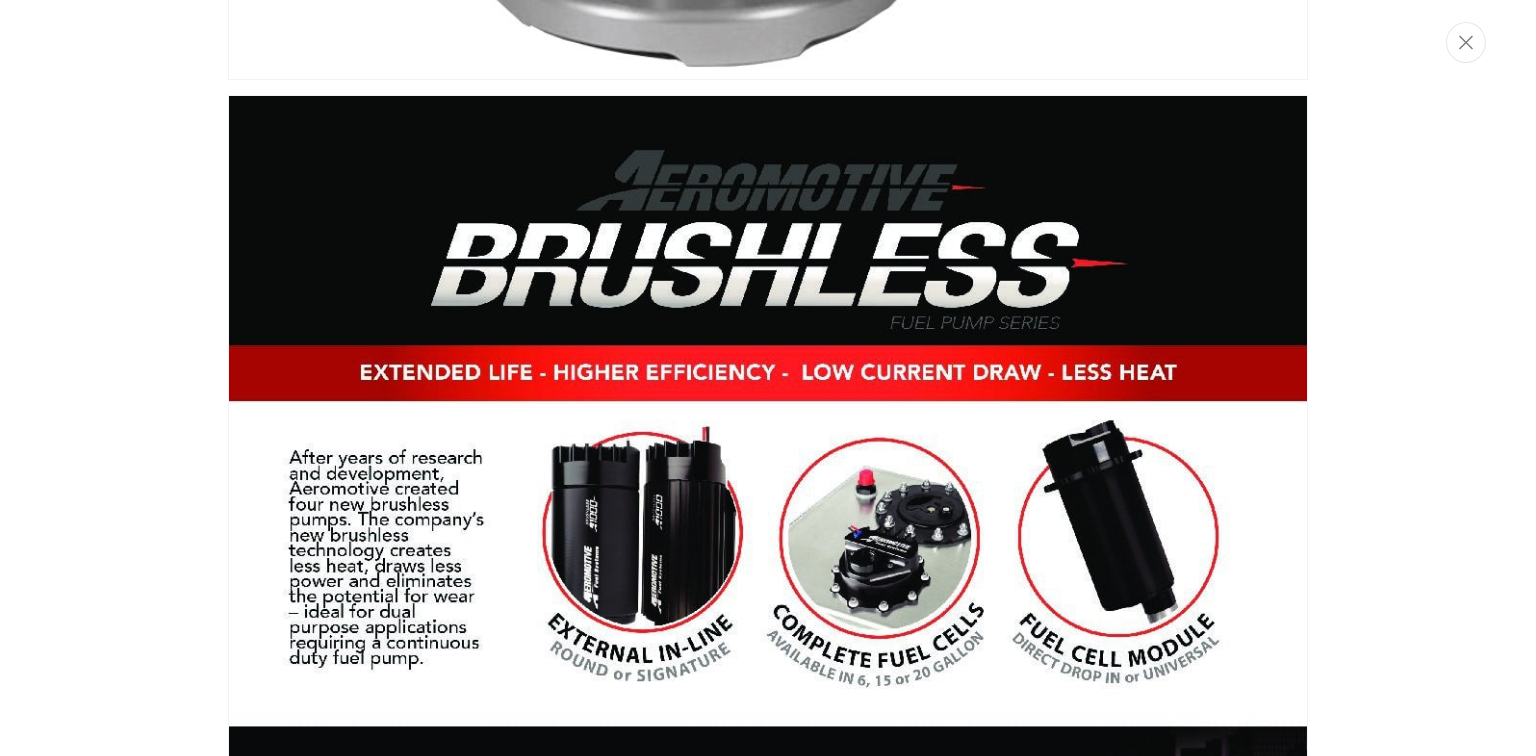 scroll, scrollTop: 1885, scrollLeft: 0, axis: vertical 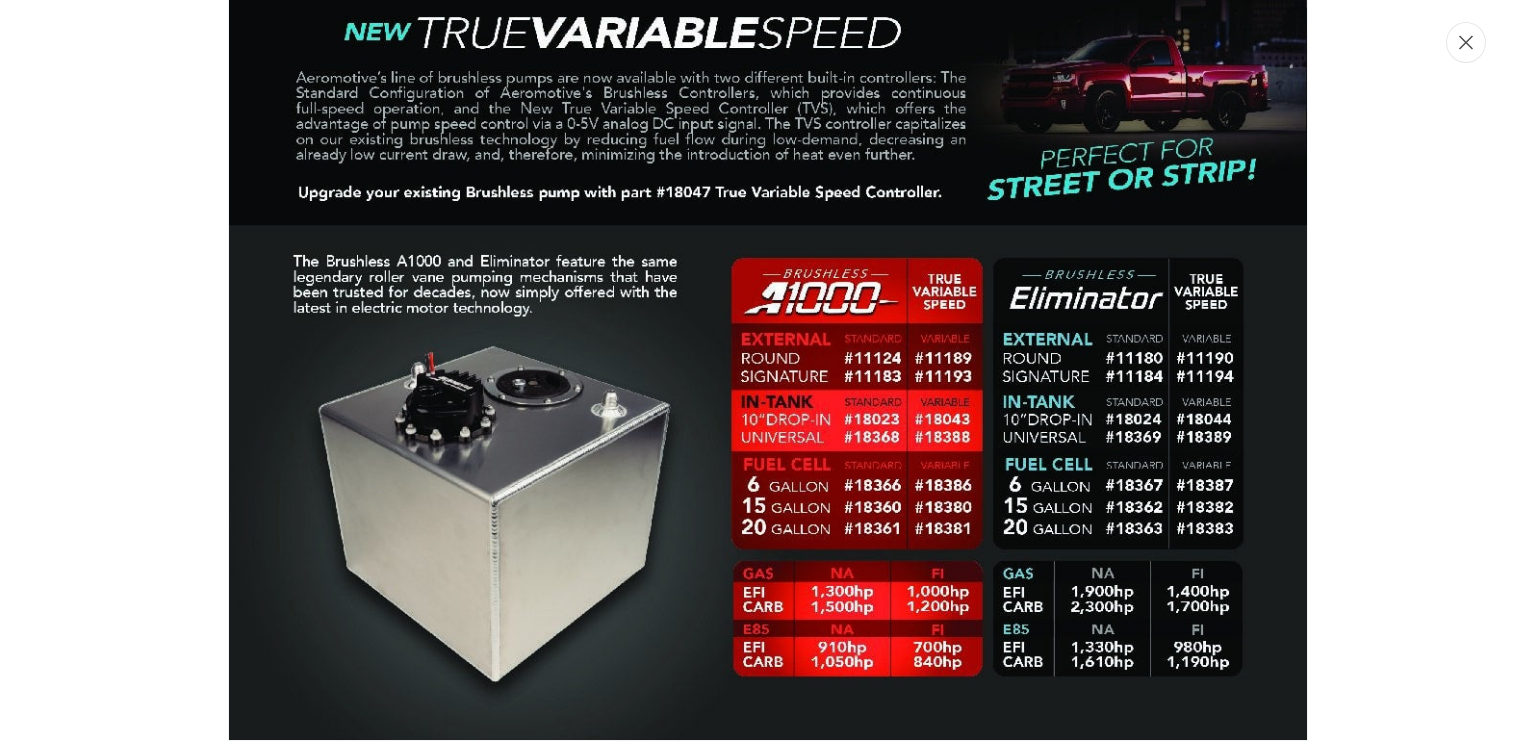 click 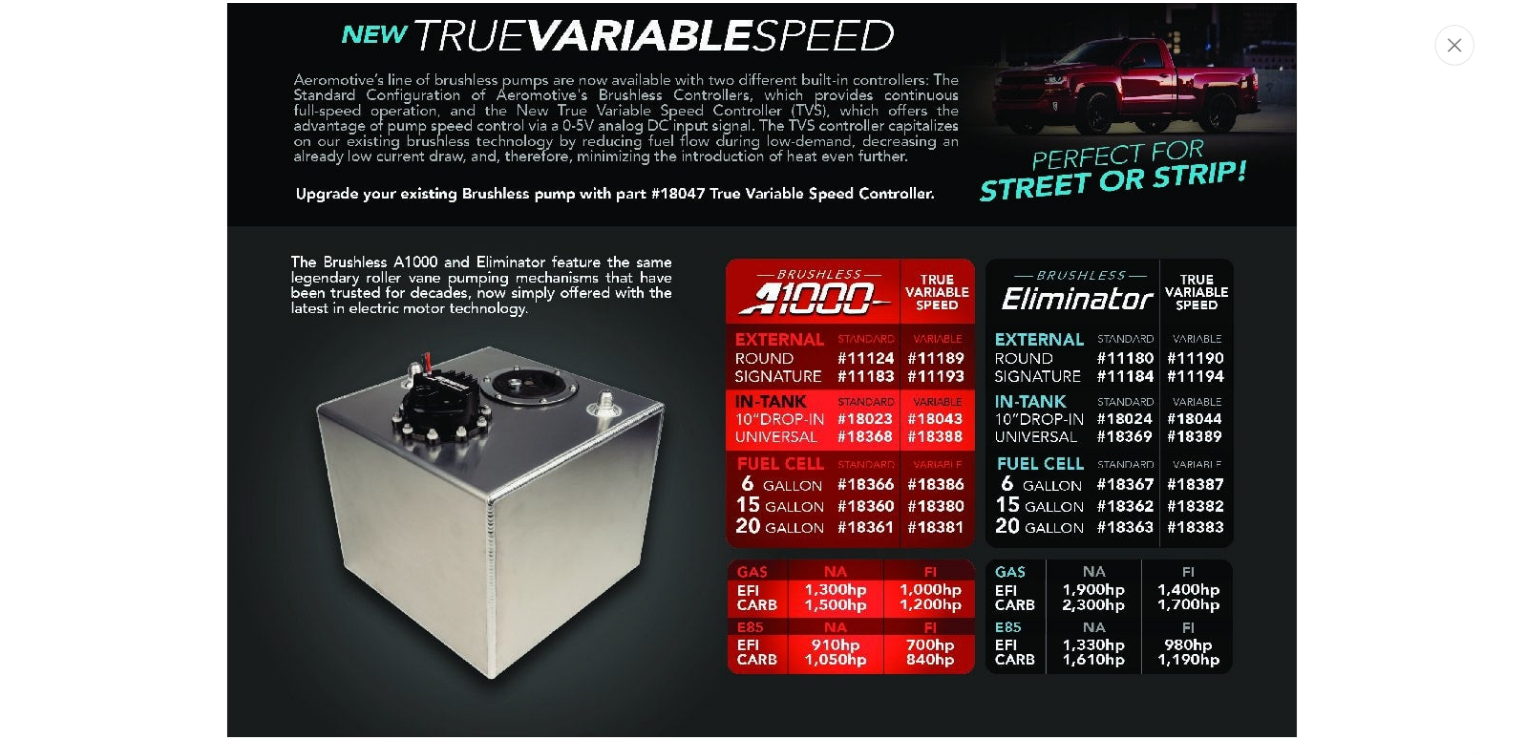 scroll, scrollTop: 0, scrollLeft: 631, axis: horizontal 